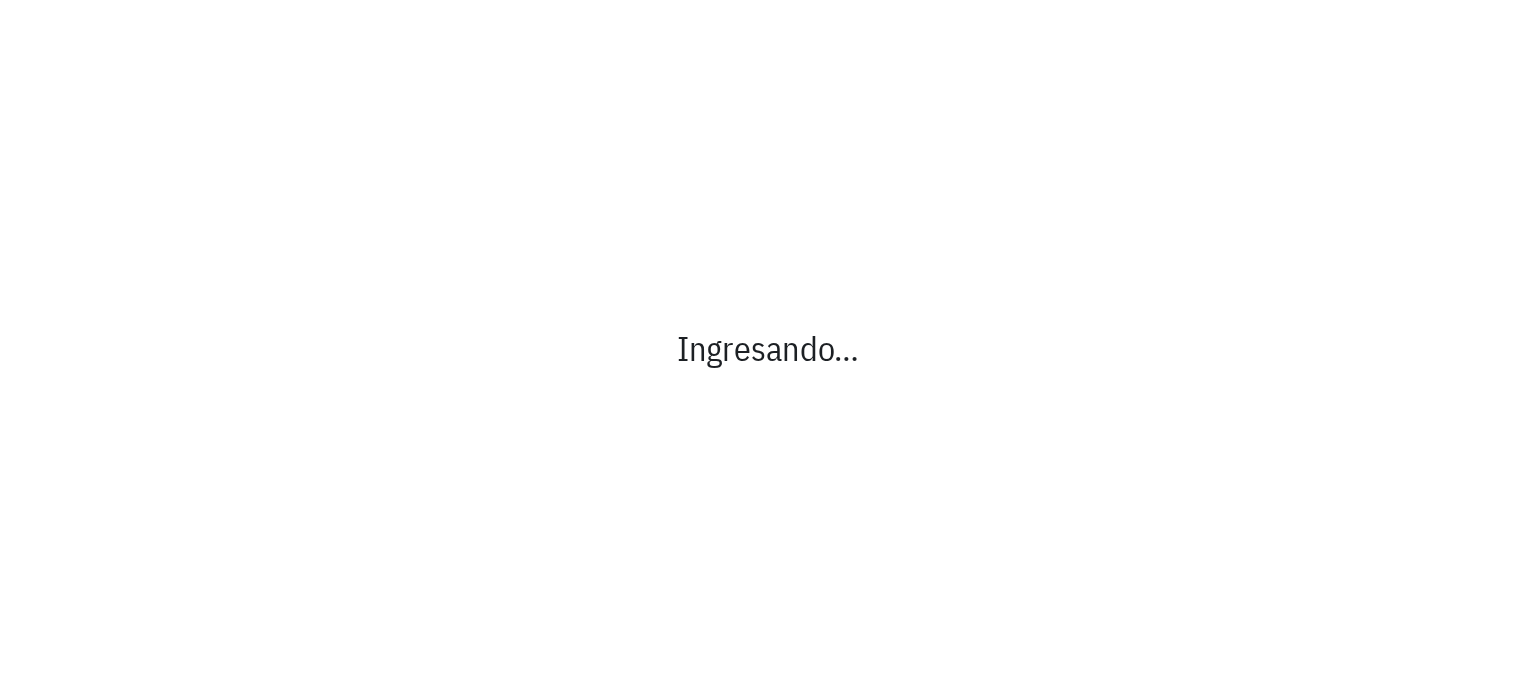 scroll, scrollTop: 0, scrollLeft: 0, axis: both 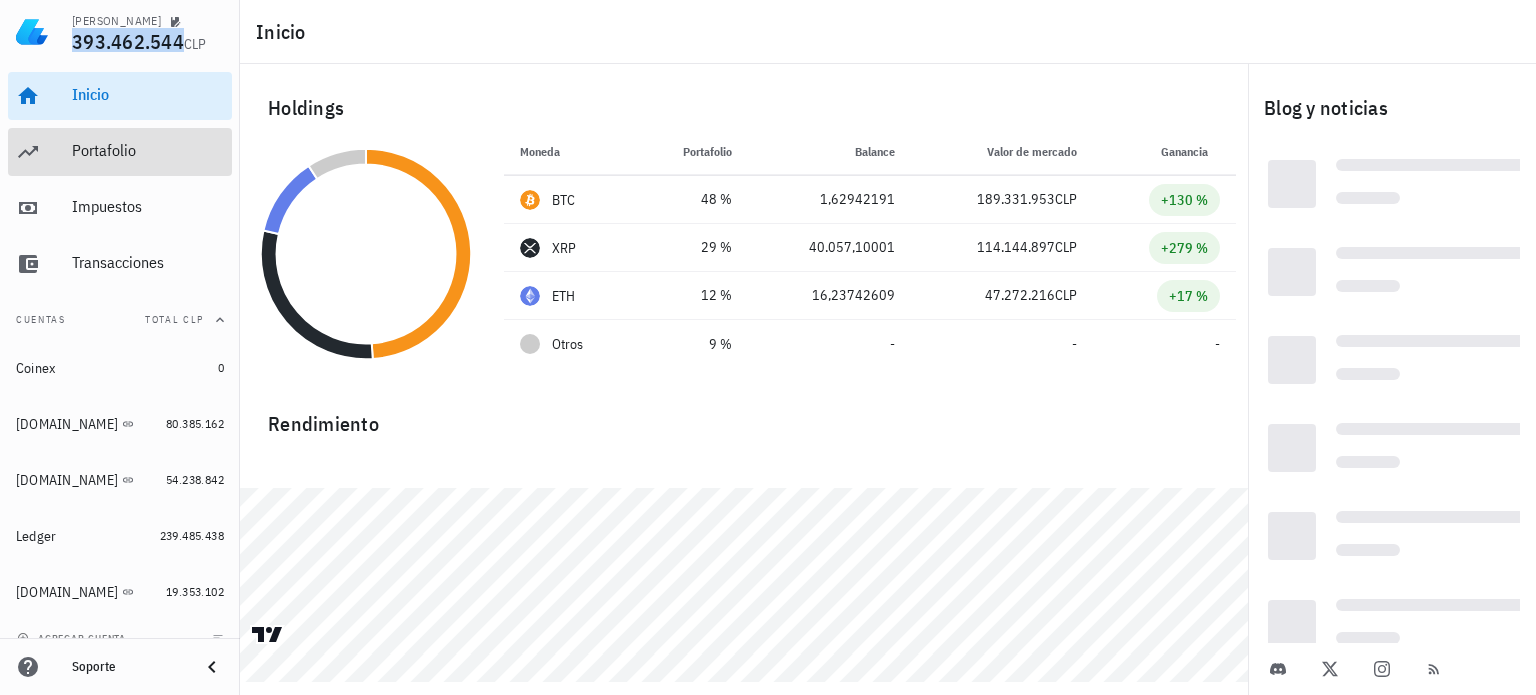 click on "Portafolio" at bounding box center [148, 150] 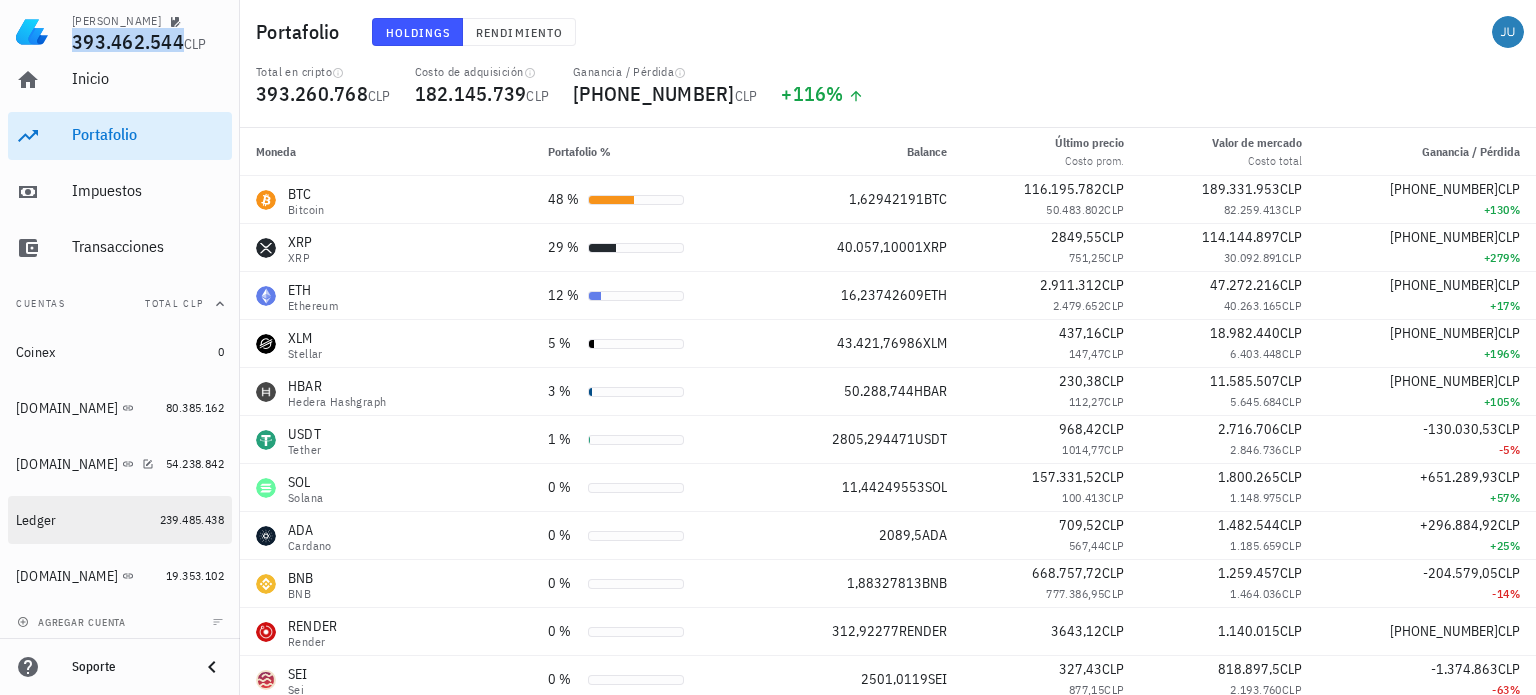 scroll, scrollTop: 21, scrollLeft: 0, axis: vertical 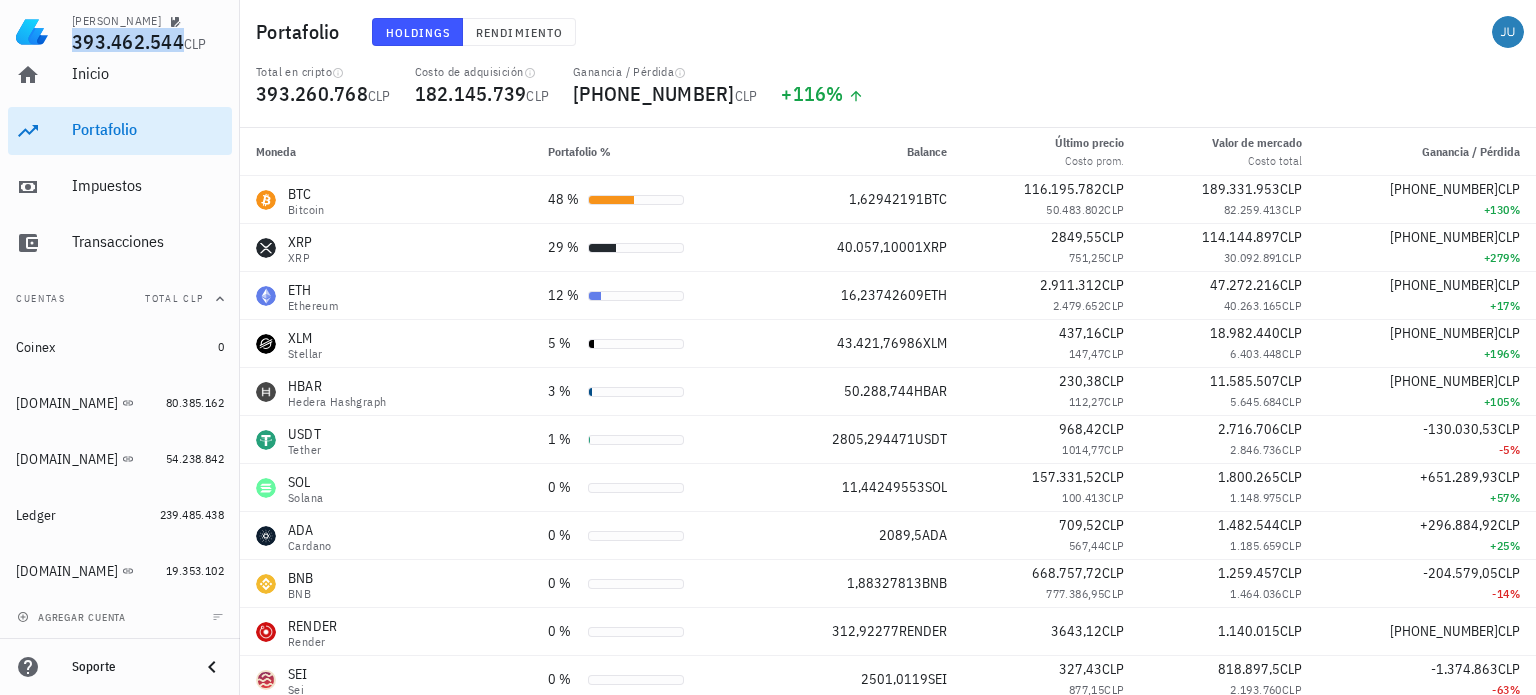 click 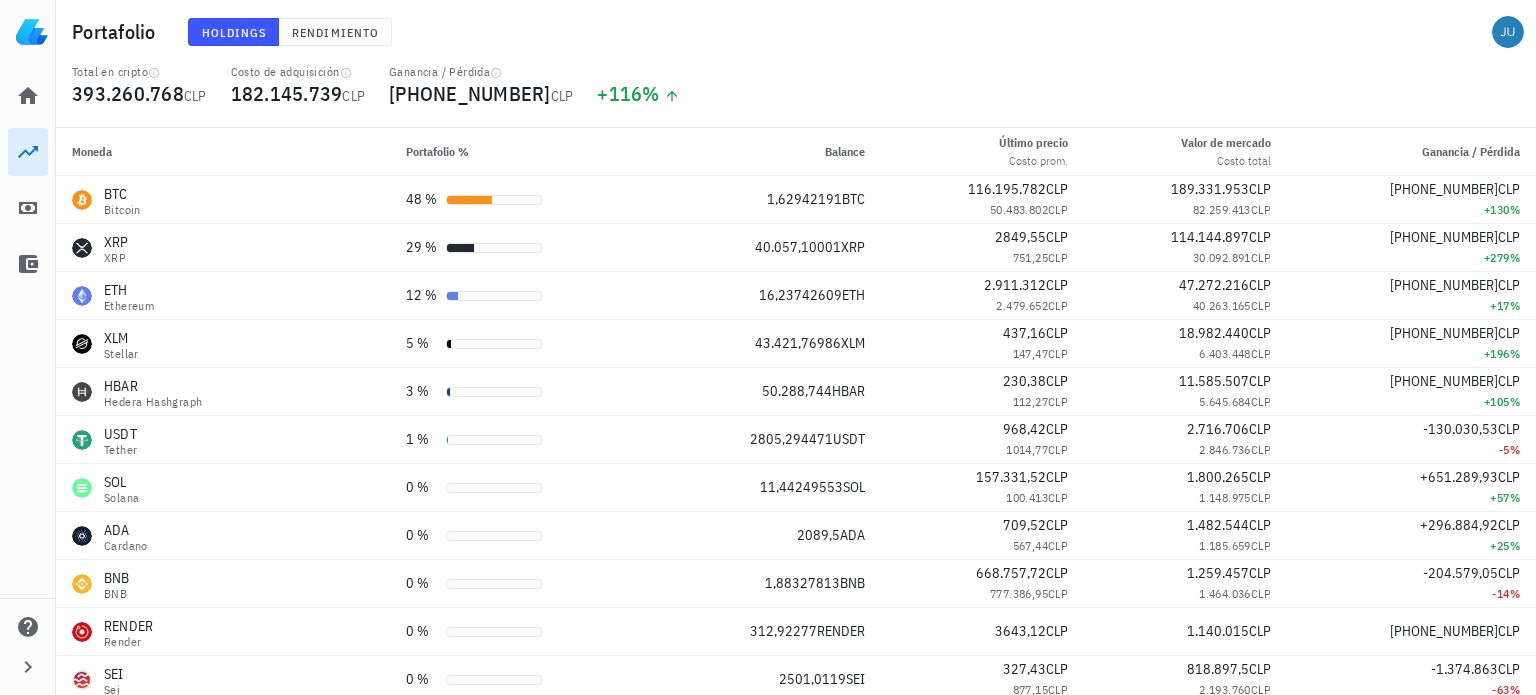 scroll, scrollTop: 0, scrollLeft: 0, axis: both 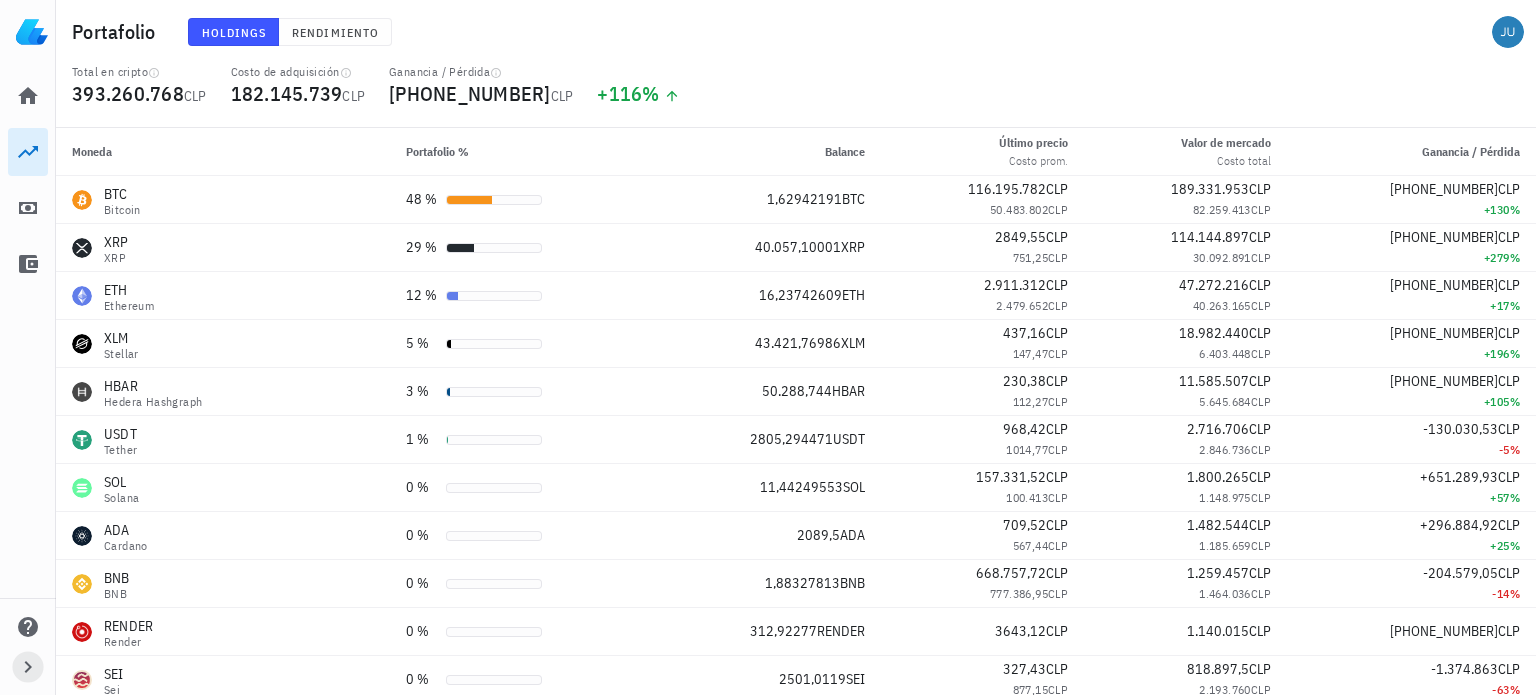 click 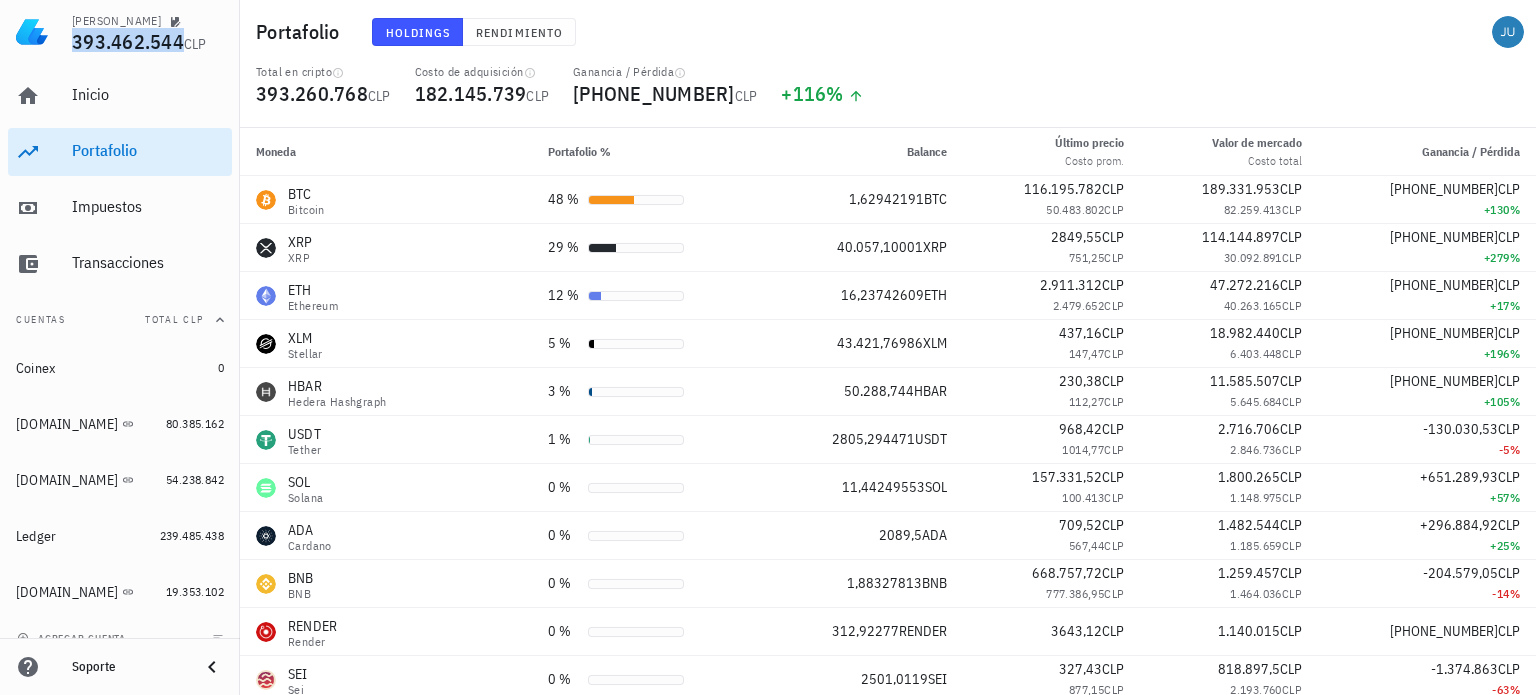click on "Soporte" at bounding box center (128, 667) 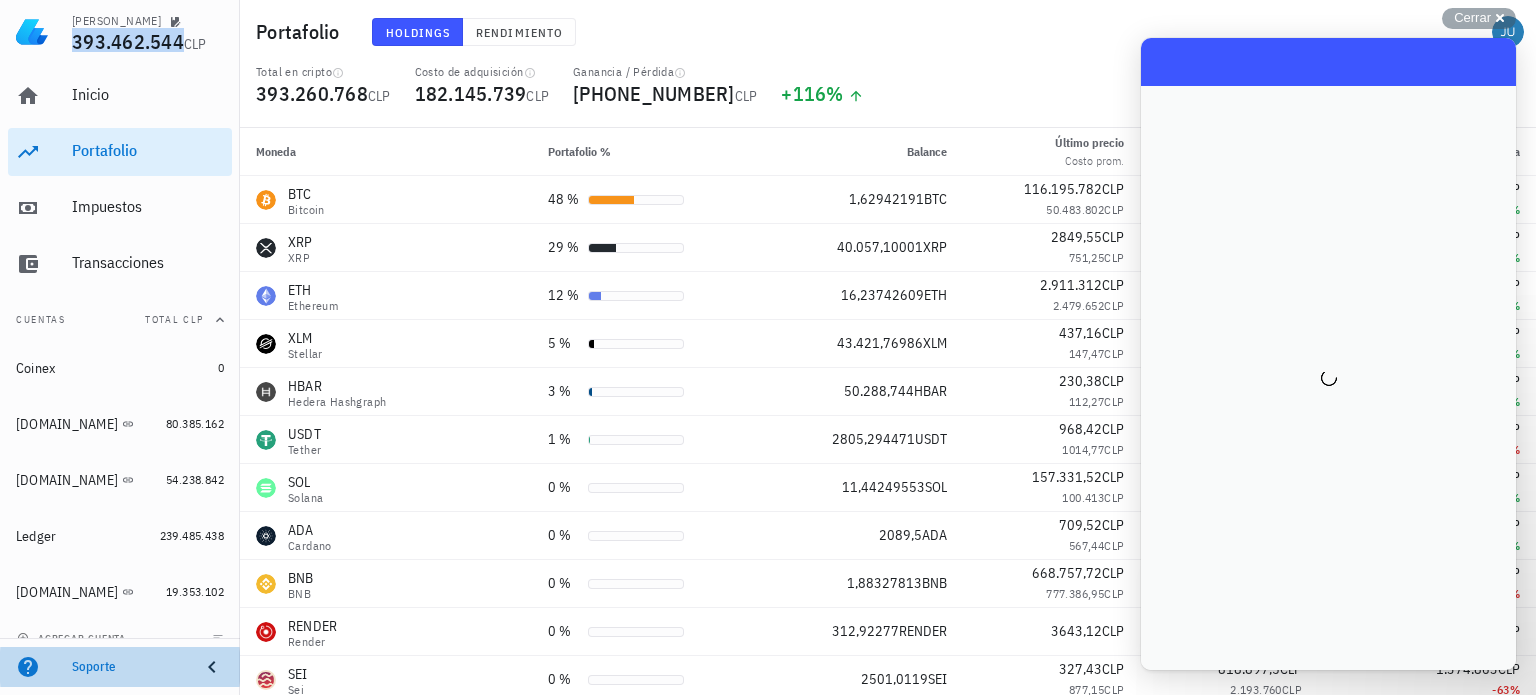 scroll, scrollTop: 0, scrollLeft: 0, axis: both 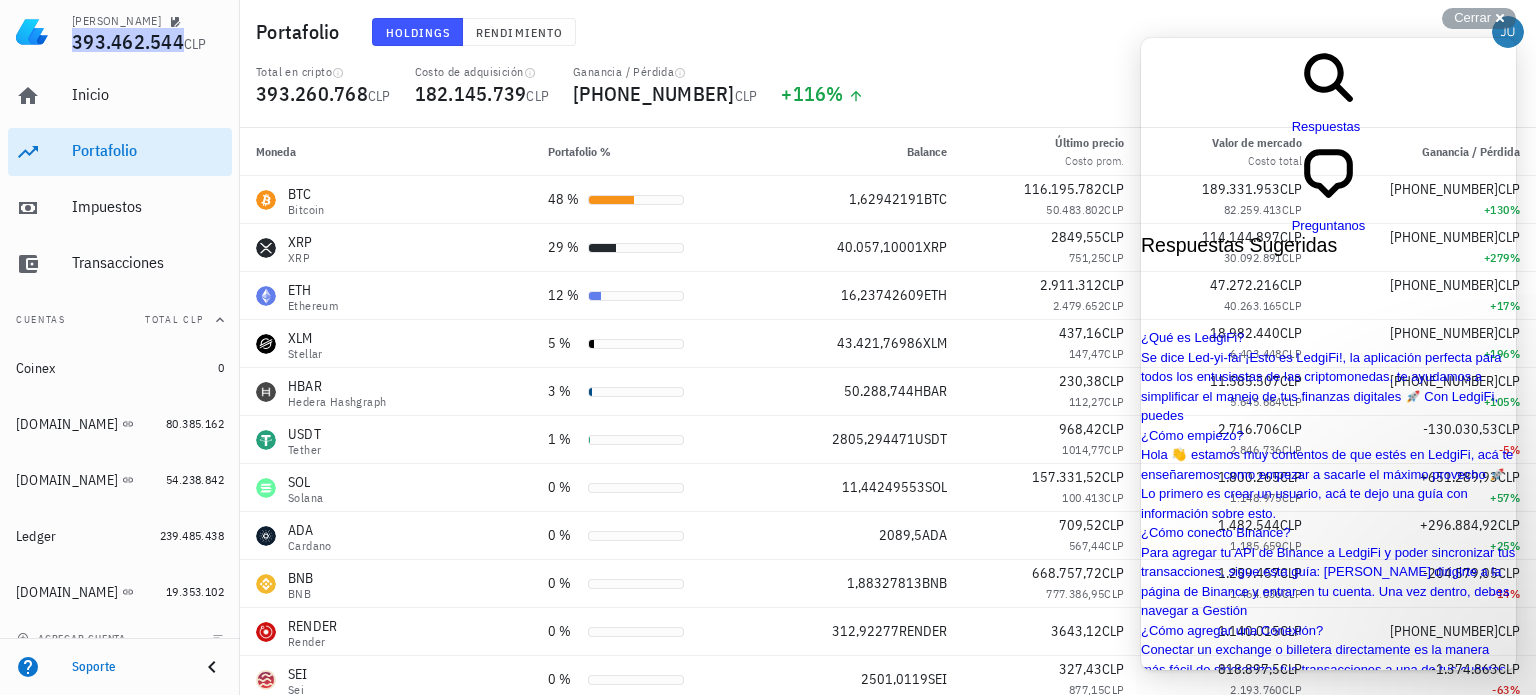click at bounding box center (1229, 925) 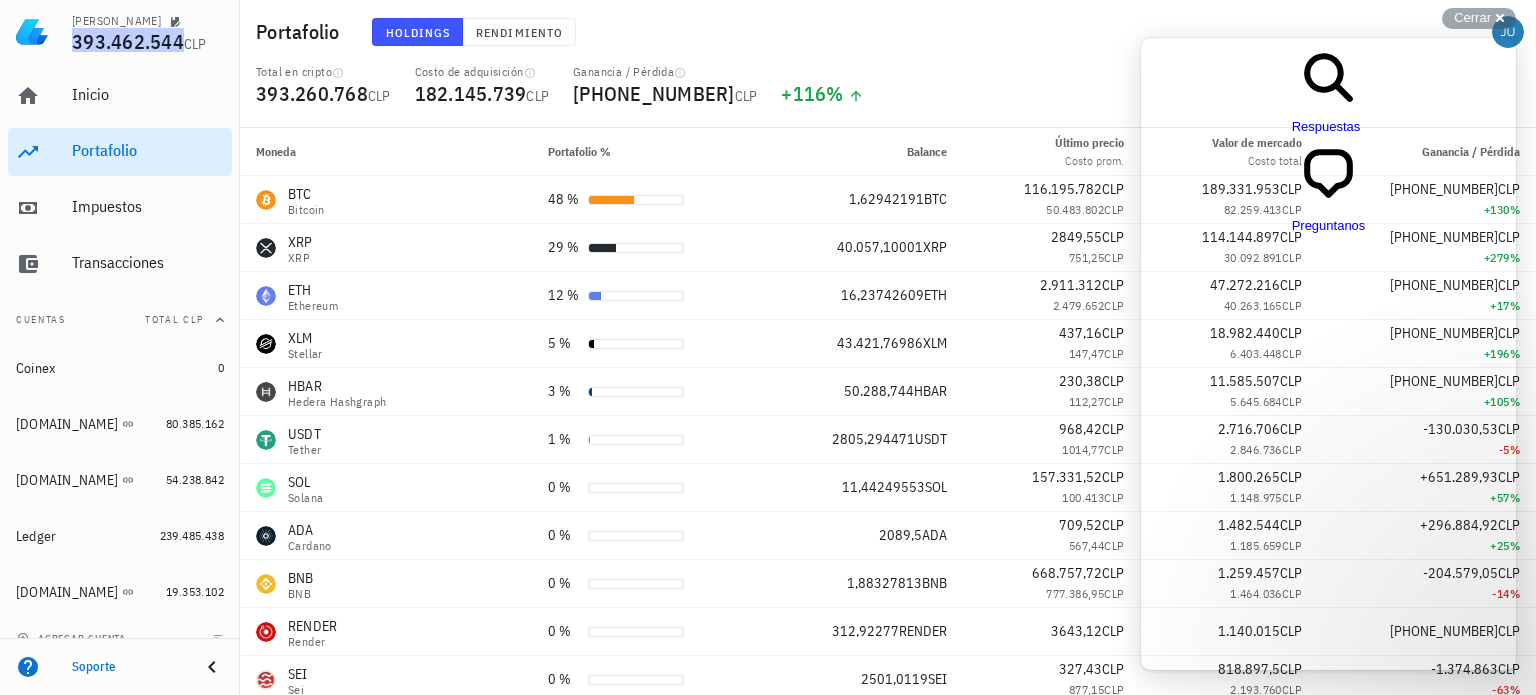 scroll, scrollTop: 0, scrollLeft: 0, axis: both 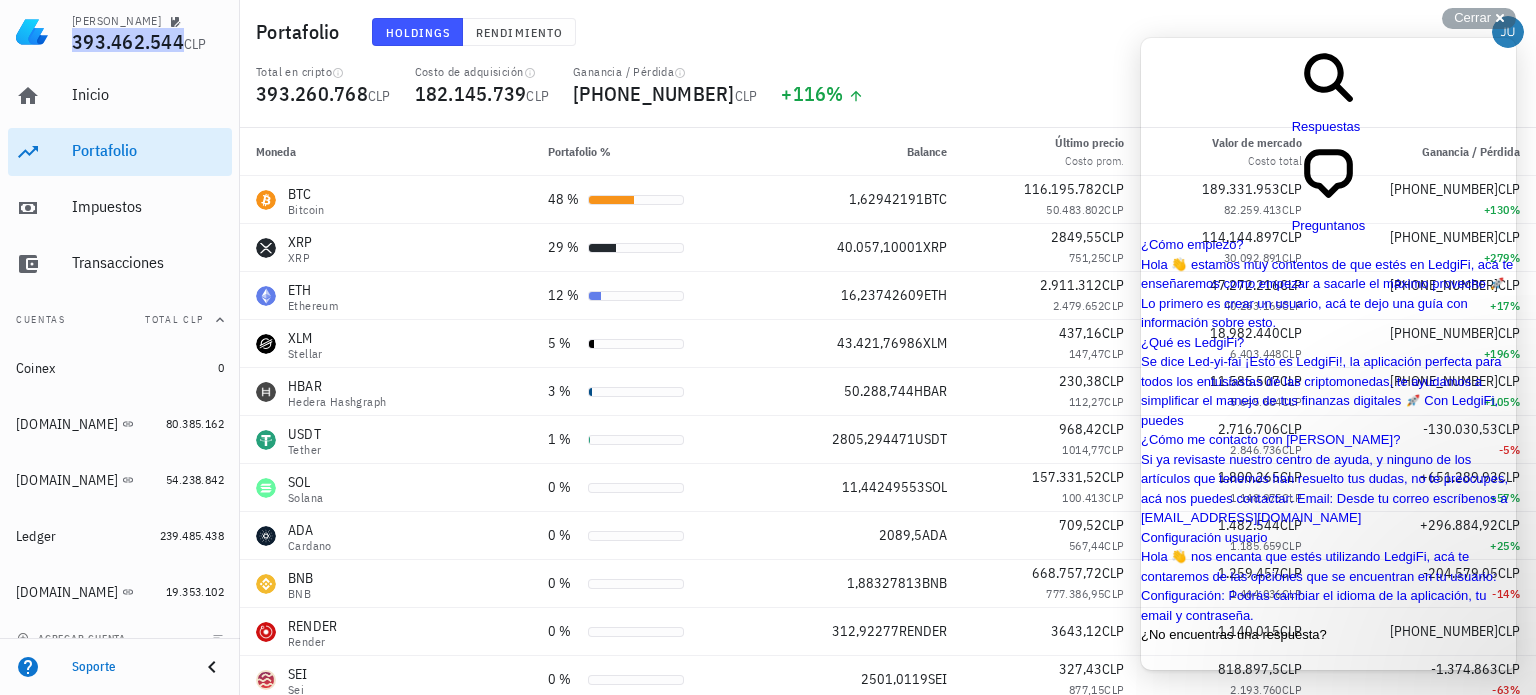 click on "hola" at bounding box center (1229, 832) 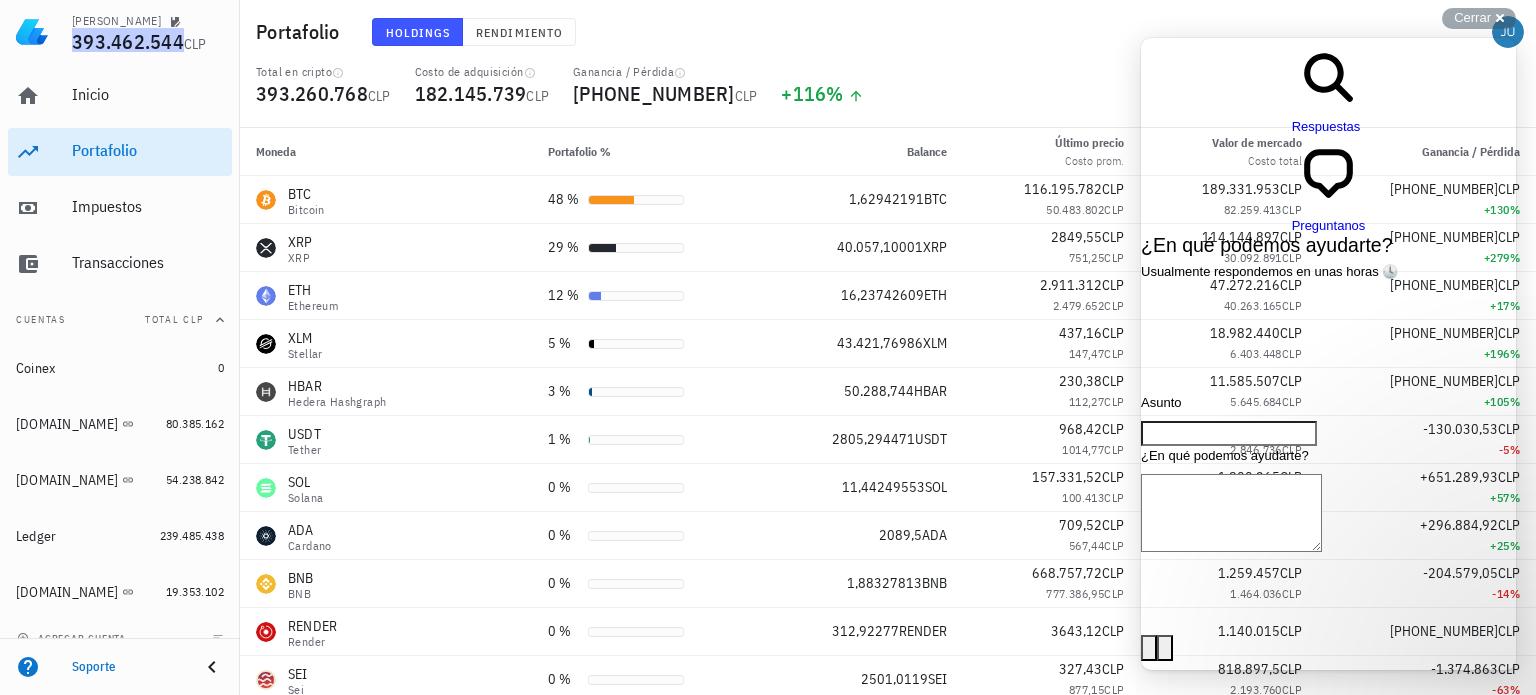 click on "Asunto" at bounding box center [1229, 434] 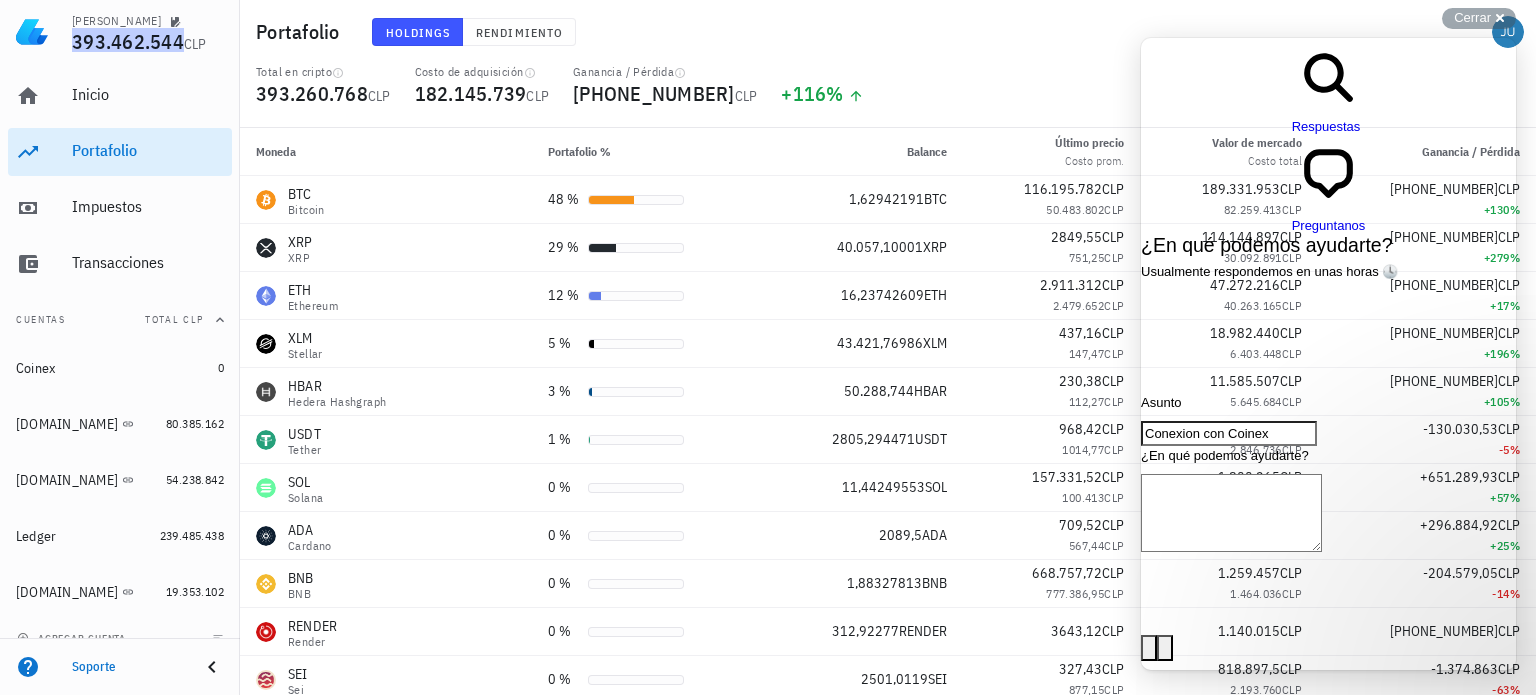 type on "Conexion con Coinex" 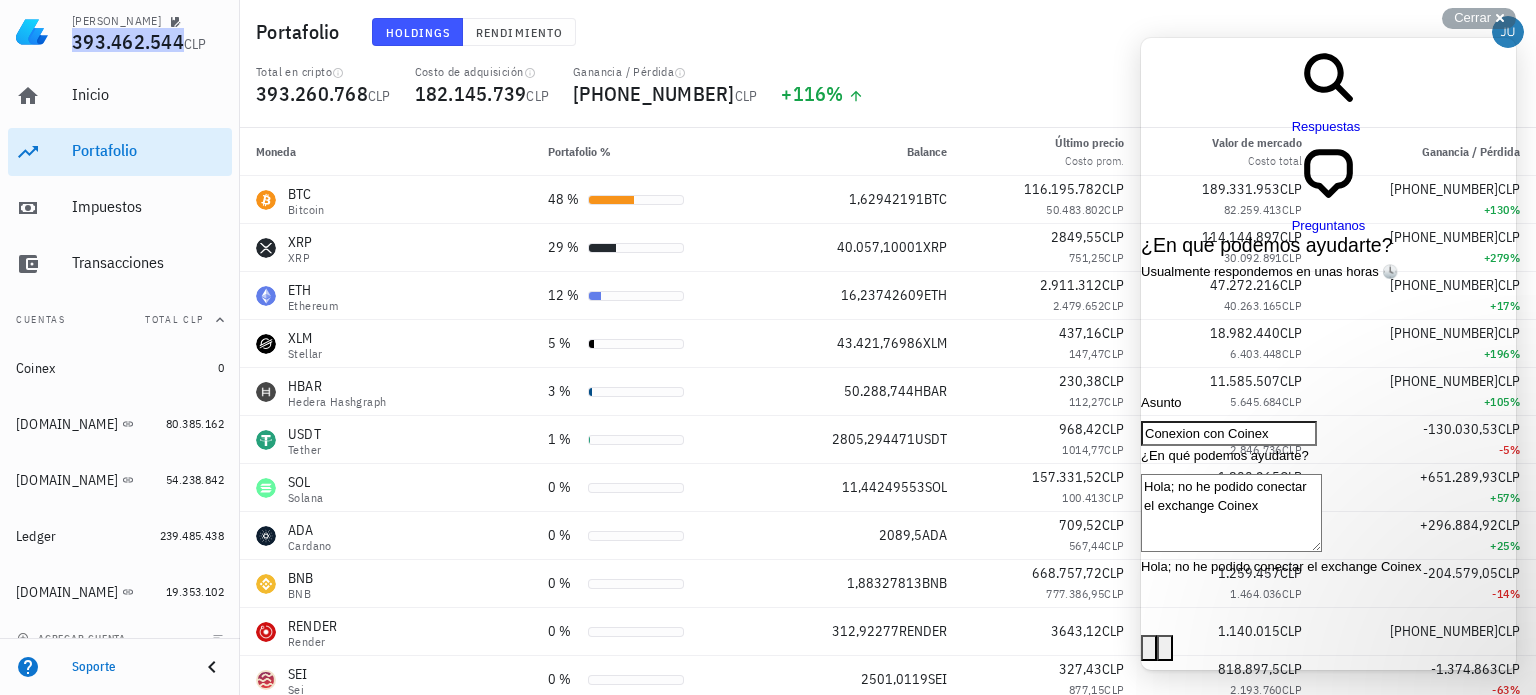 click on "Hola; no he podido conectar el exchange Coinex" at bounding box center (1231, 513) 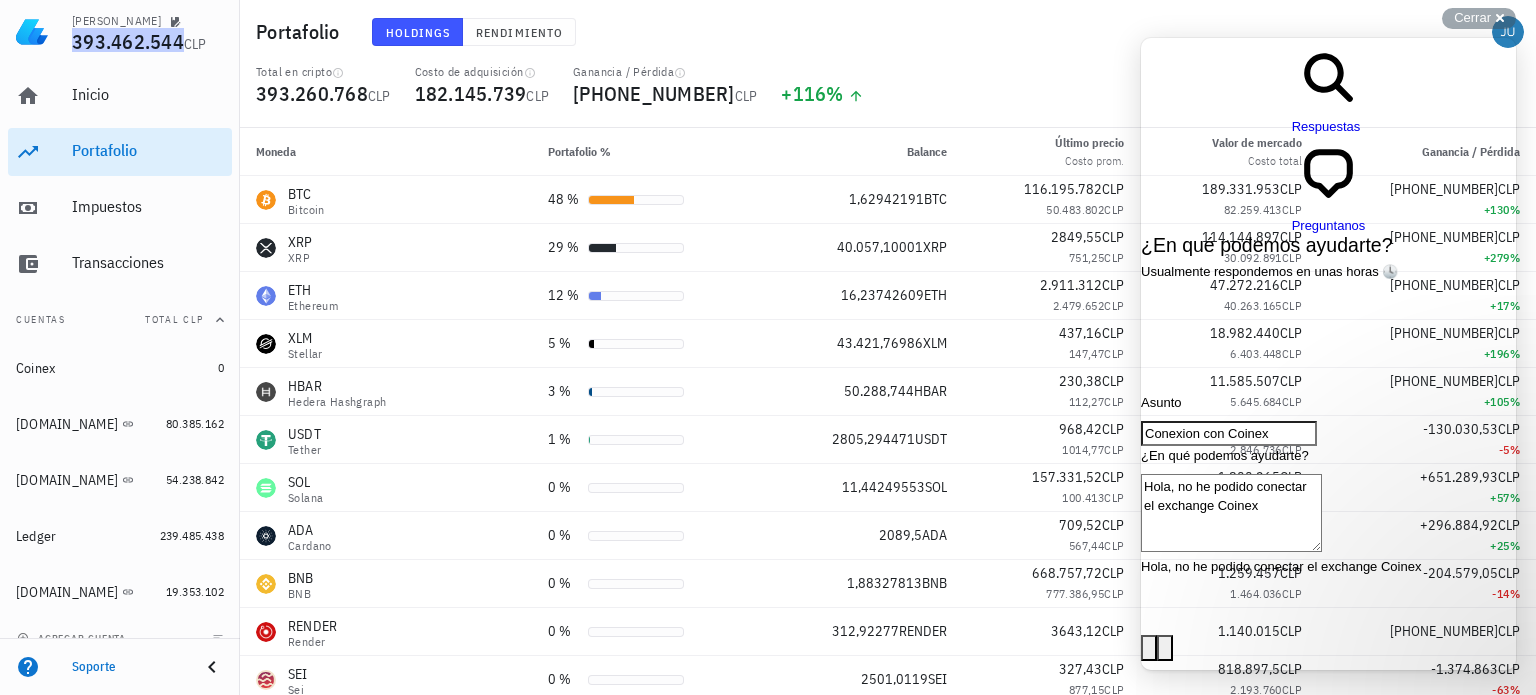 click on "Hola, no he podido conectar el exchange Coinex" at bounding box center [1231, 513] 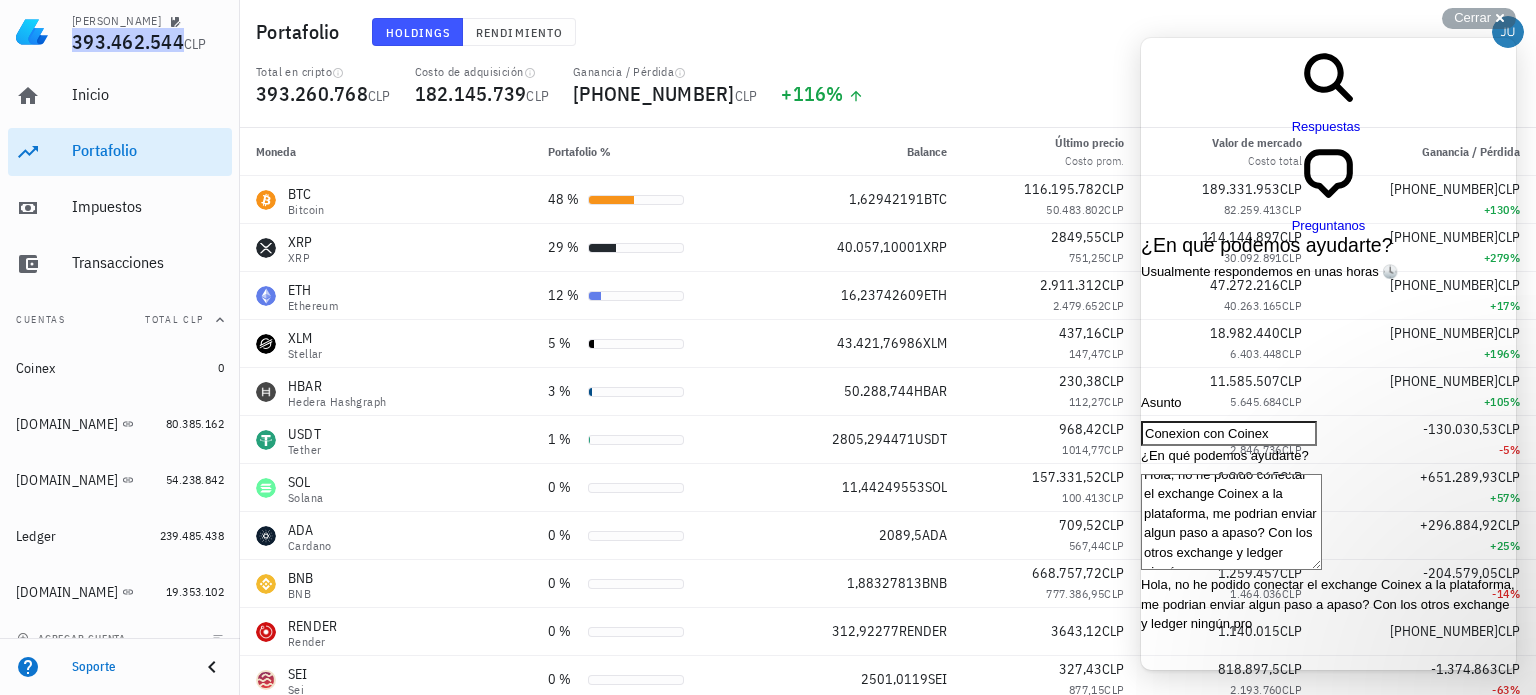 scroll, scrollTop: 8, scrollLeft: 0, axis: vertical 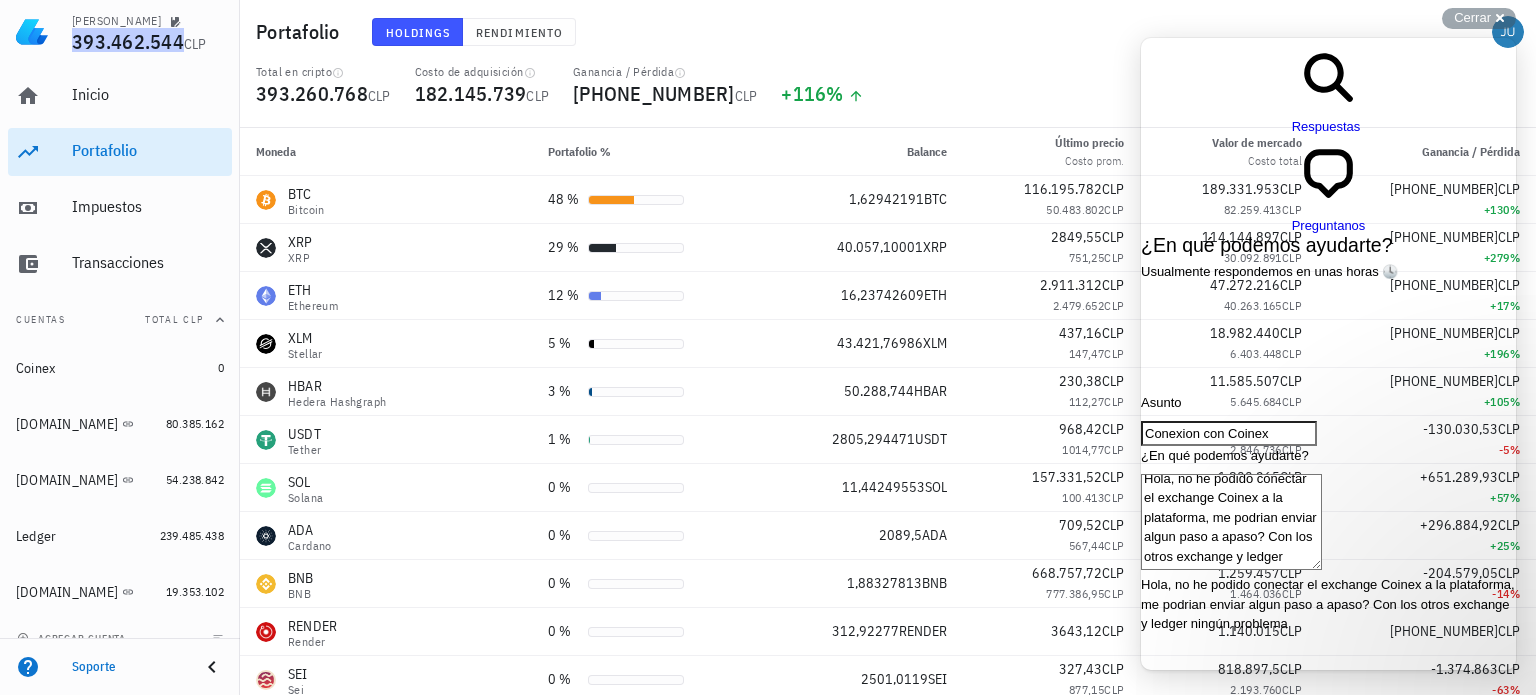 click on "Hola, no he podido conectar el exchange Coinex a la plataforma, me podrian enviar algun paso a apaso? Con los otros exchange y ledger ningún problema" at bounding box center (1231, 522) 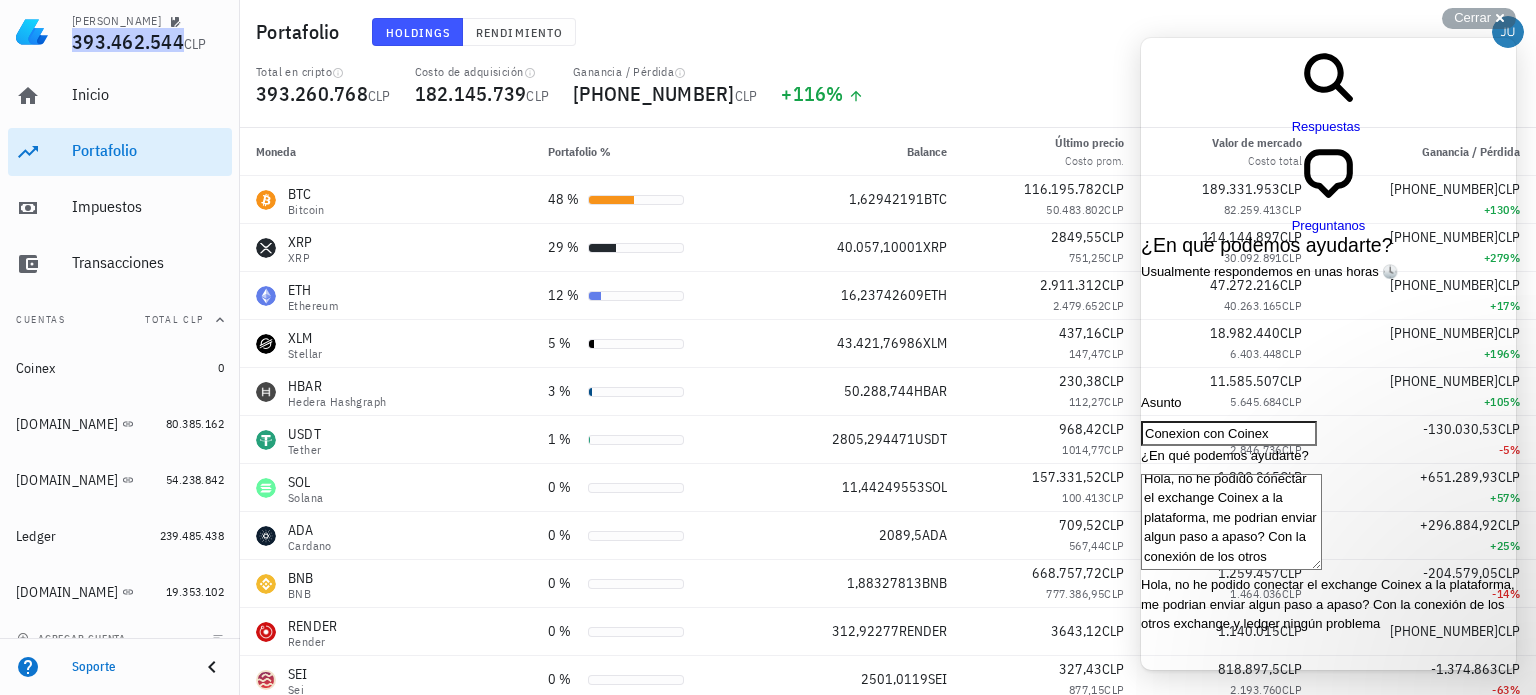 click on "Hola, no he podido conectar el exchange Coinex a la plataforma, me podrian enviar algun paso a apaso? Con la conexión de los otros exchange y ledger ningún problema" at bounding box center (1231, 522) 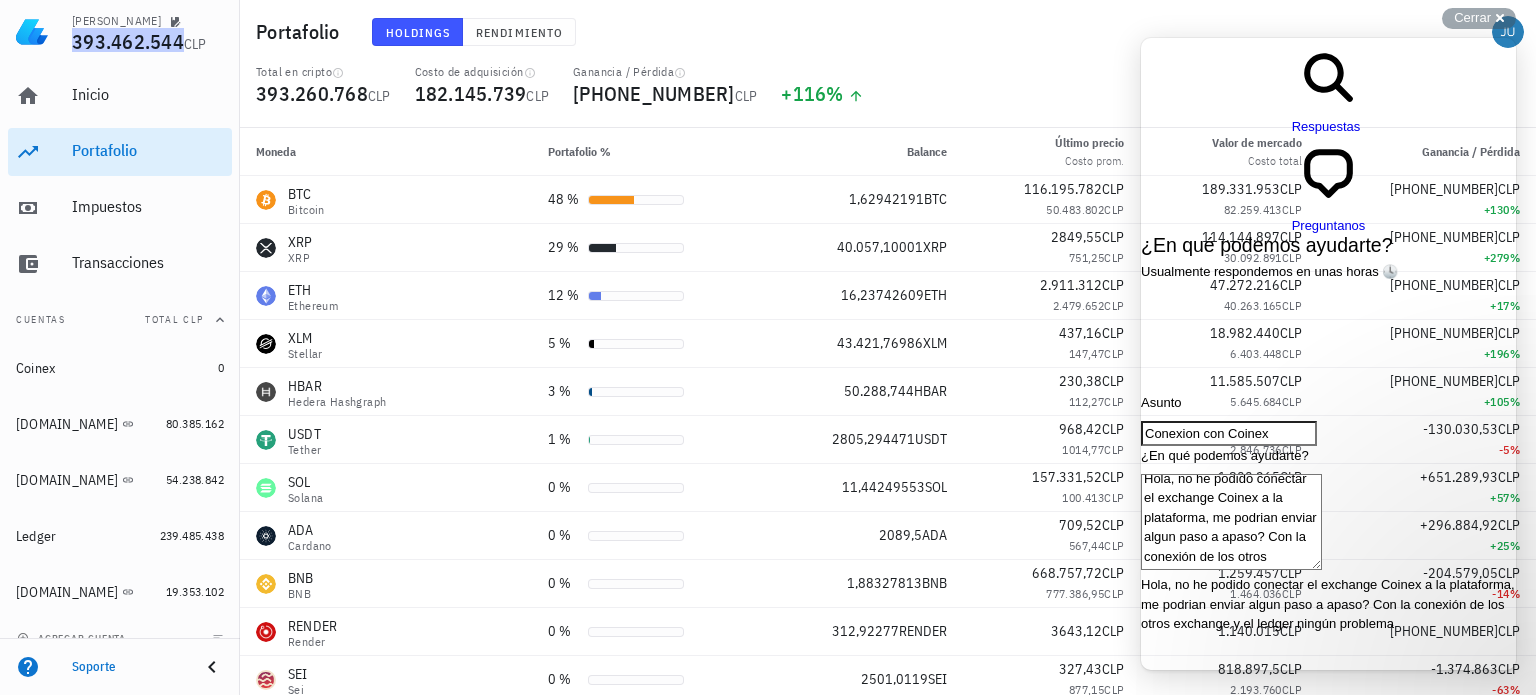 type on "Hola, no he podido conectar el exchange Coinex a la plataforma, me podrian enviar algun paso a apaso? Con la conexión de los otros exchange y el ledger ningún problema" 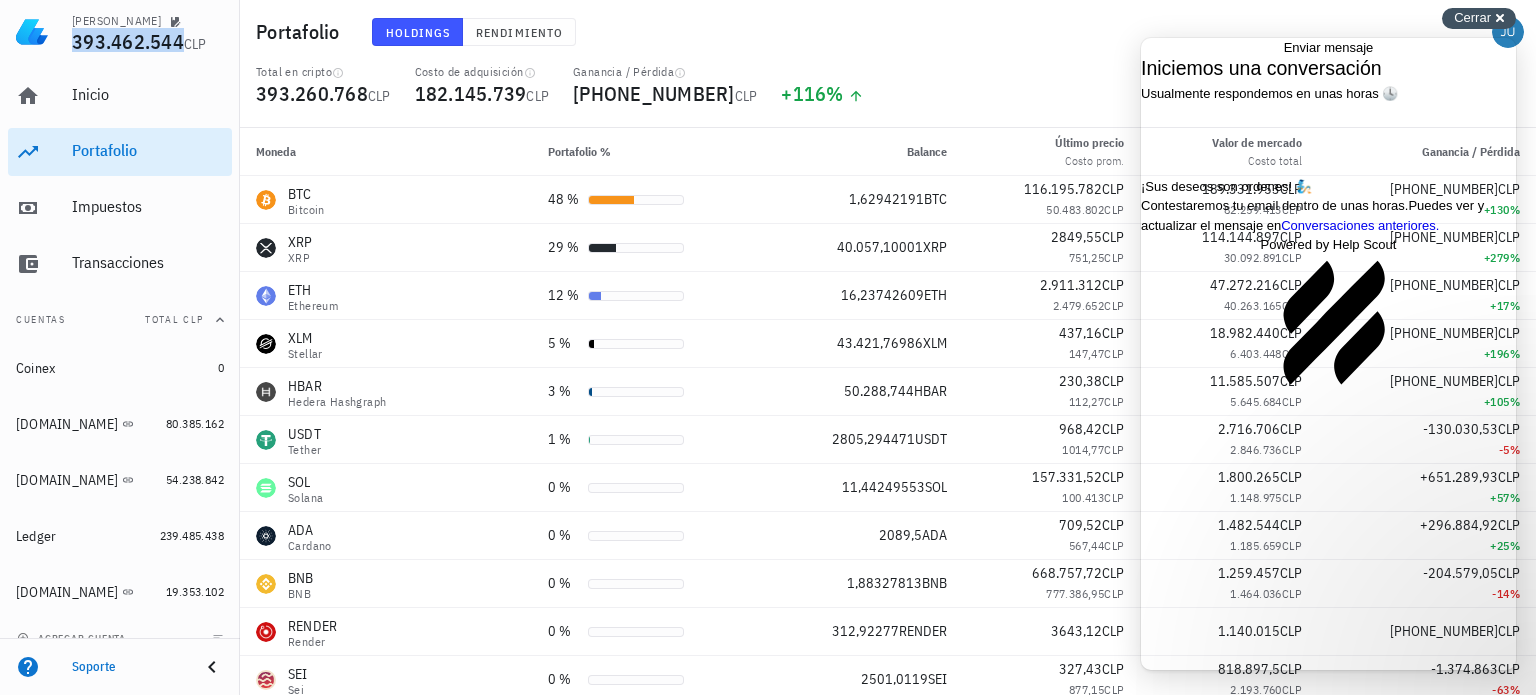 click on "Cerrar cross-small" at bounding box center (1479, 18) 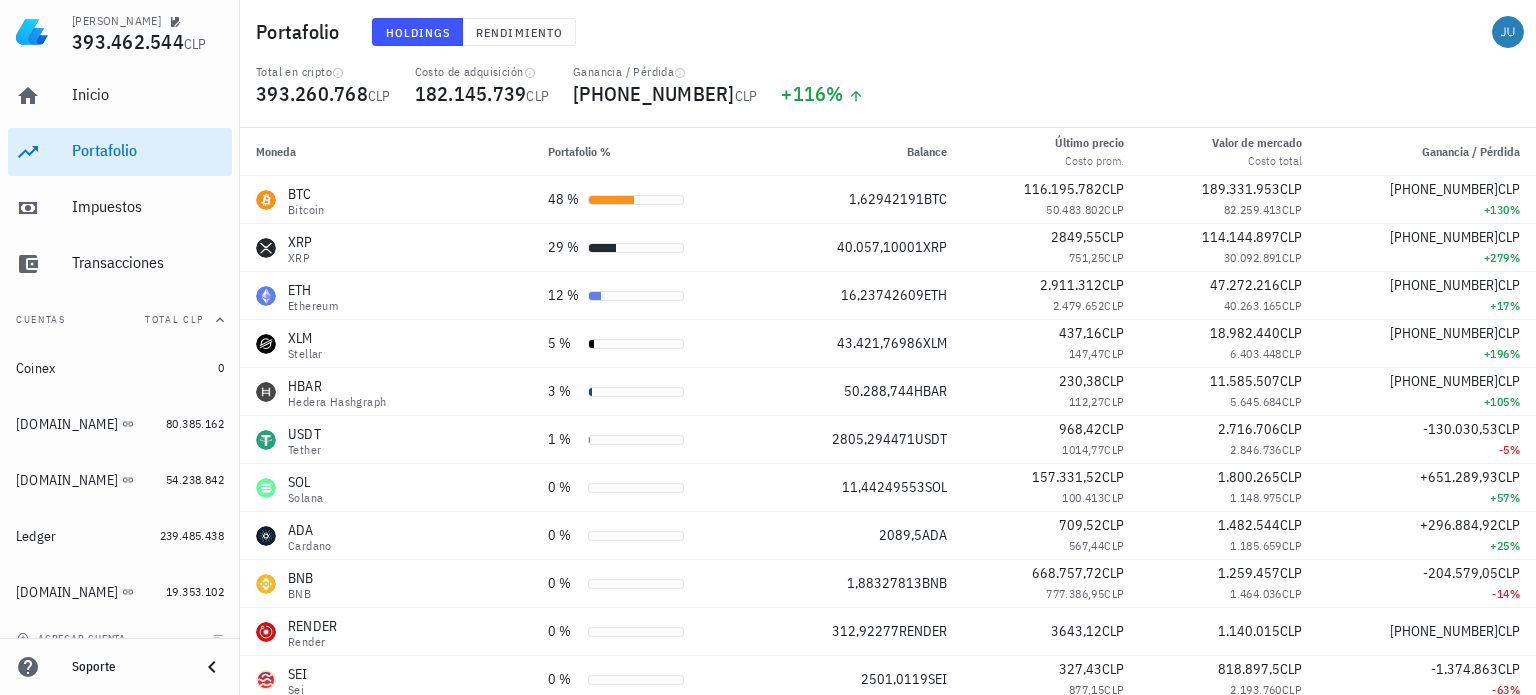 click on "Total en cripto
393.260.768  CLP
Costo de adquisición
182.145.739  CLP
Ganancia / Pérdida
[PHONE_NUMBER]  CLP   +116  %" at bounding box center (888, 96) 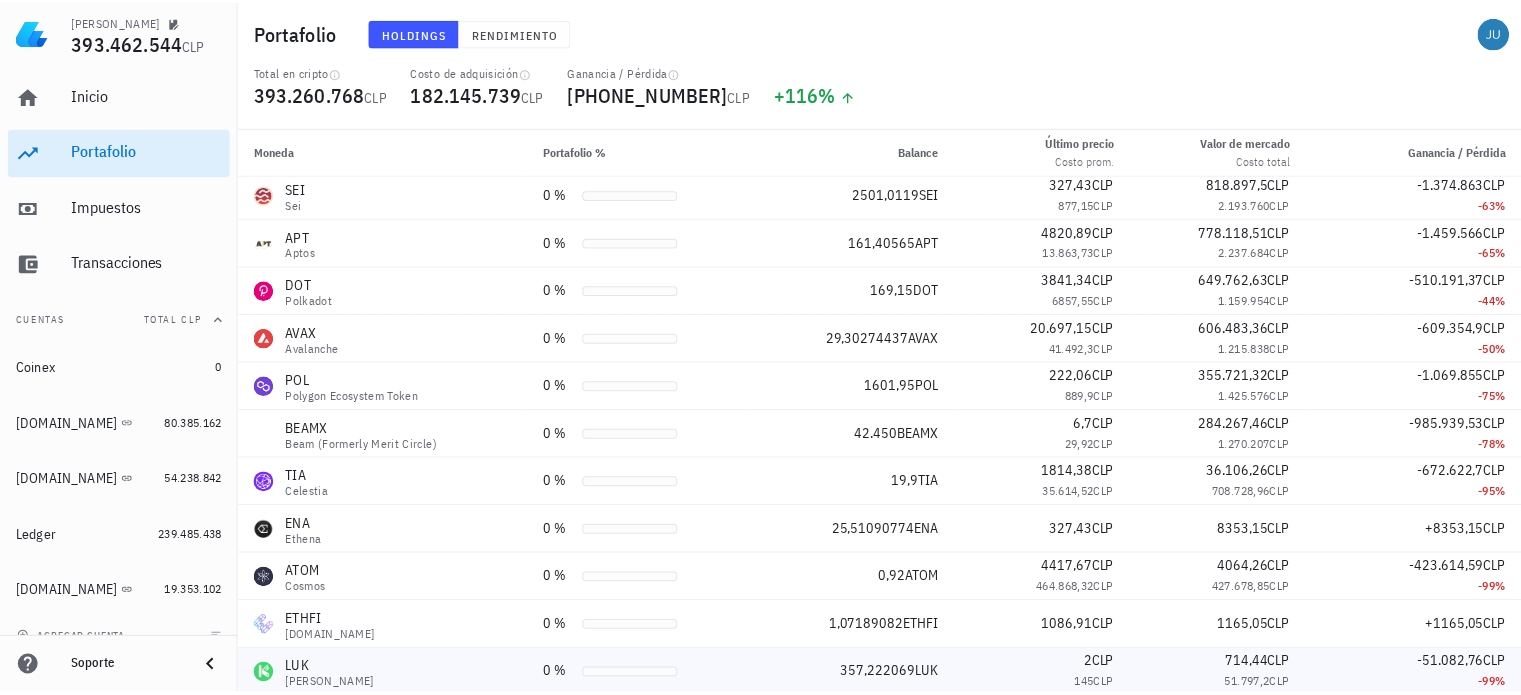 scroll, scrollTop: 0, scrollLeft: 0, axis: both 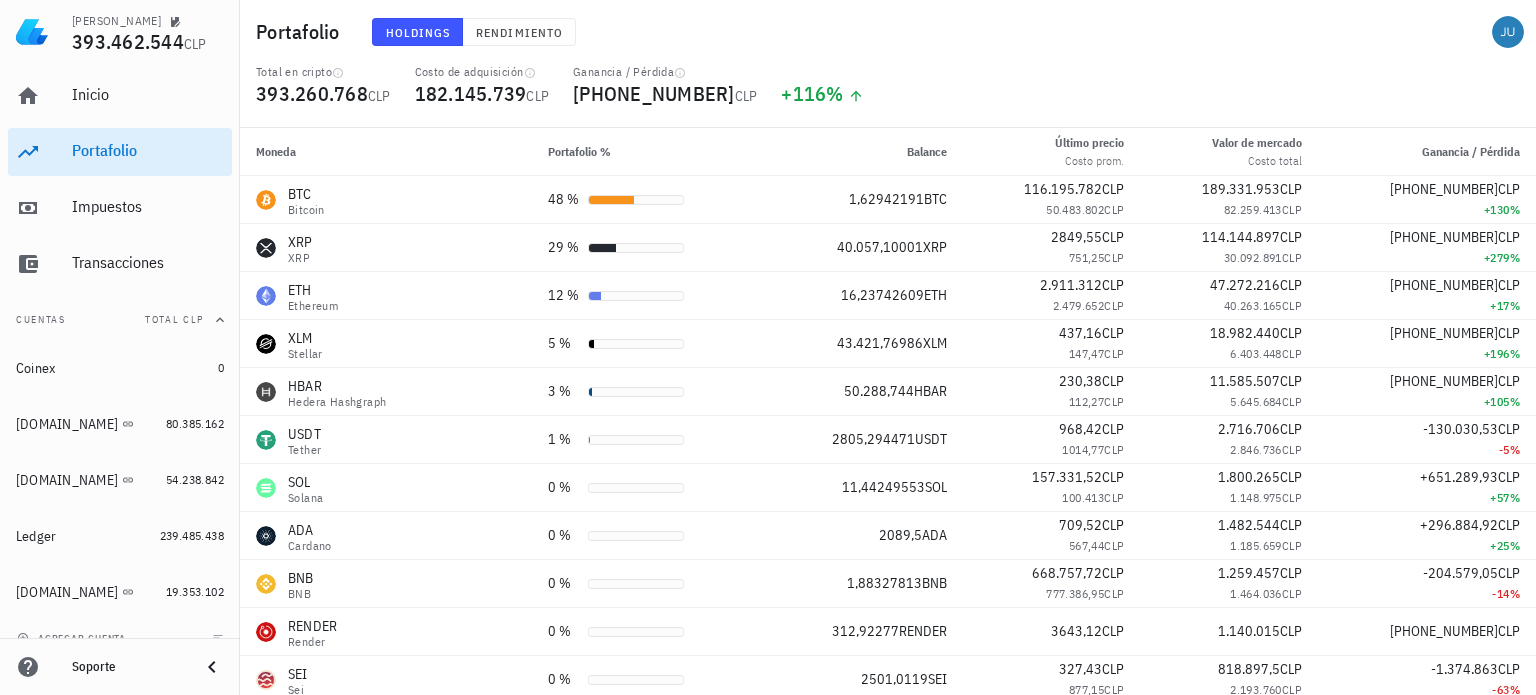 click on "Total en cripto
393.260.768  CLP
Costo de adquisición
182.145.739  CLP
Ganancia / Pérdida
[PHONE_NUMBER]  CLP   +116  %" at bounding box center [888, 96] 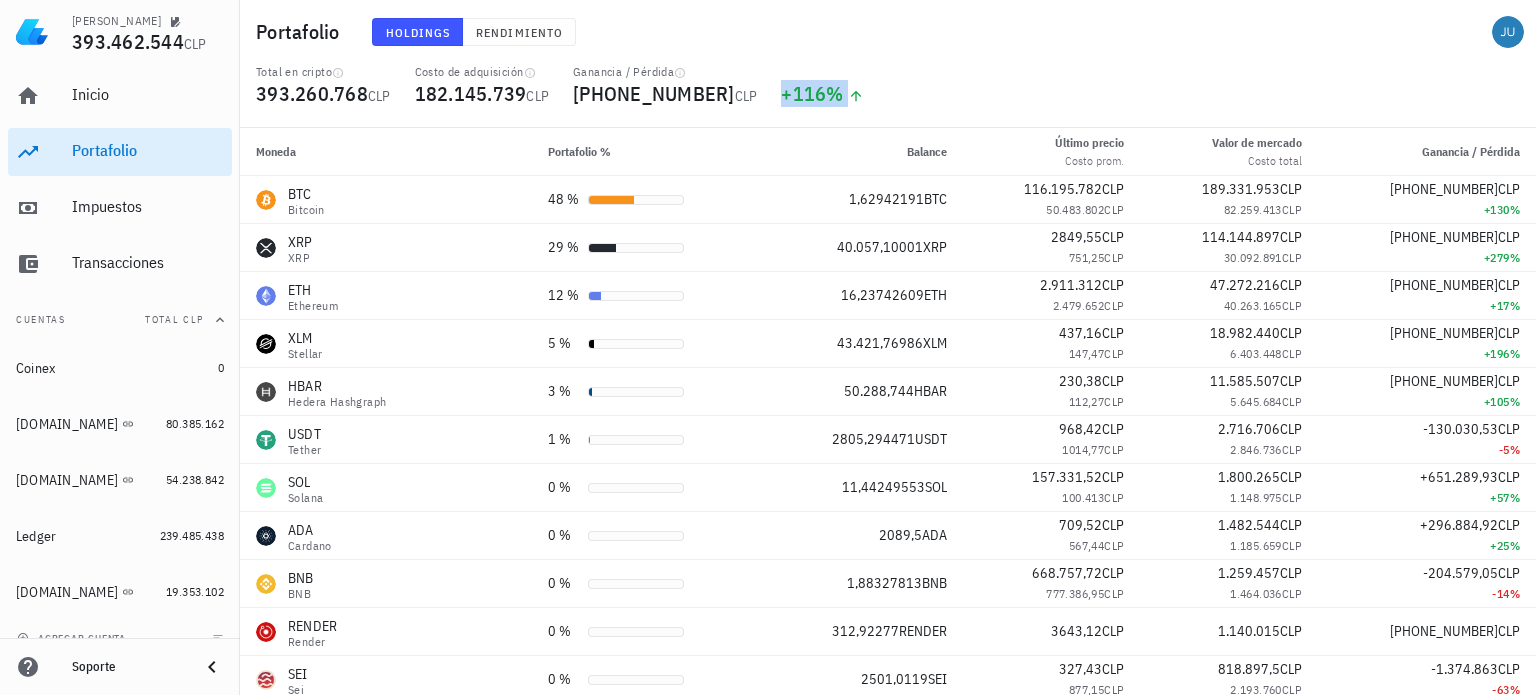 click on "Total en cripto
393.260.768  CLP
Costo de adquisición
182.145.739  CLP
Ganancia / Pérdida
[PHONE_NUMBER]  CLP   +116  %" at bounding box center [888, 96] 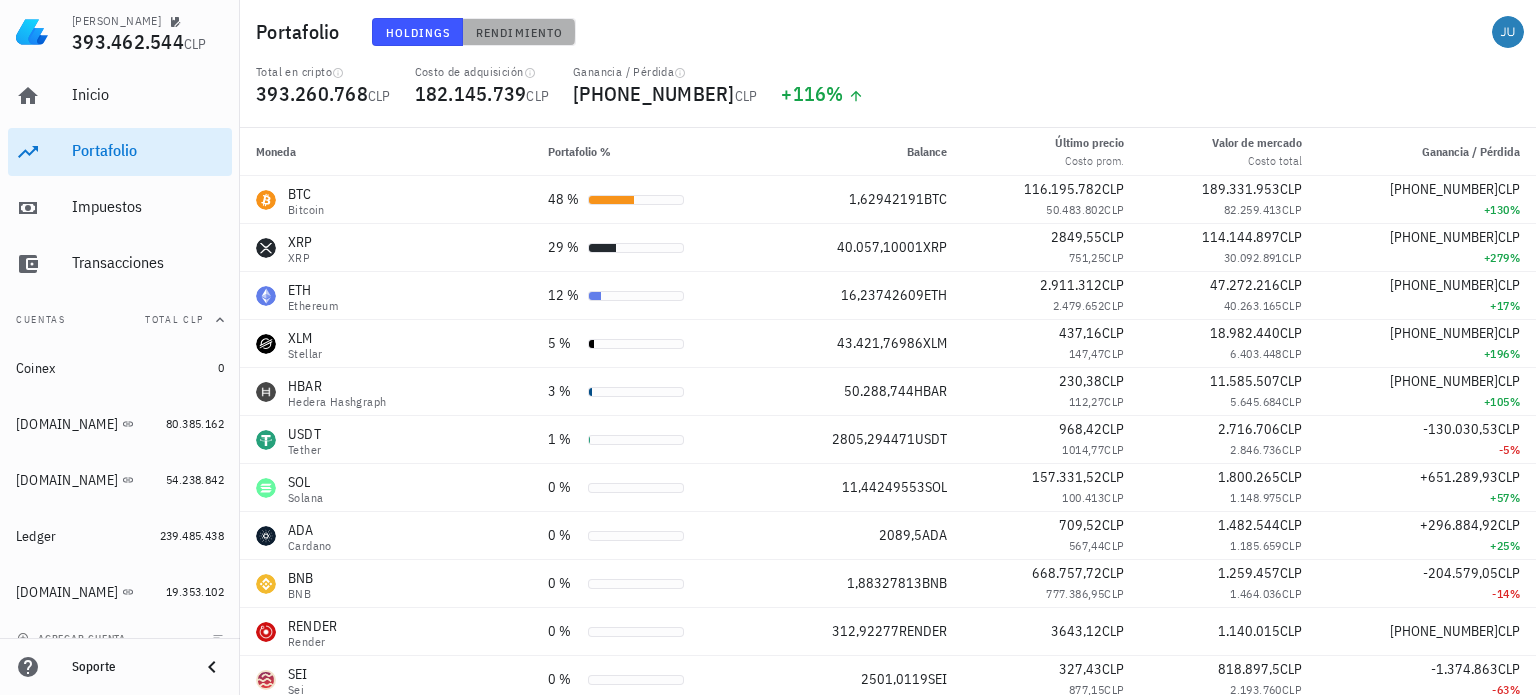 click on "Rendimiento" at bounding box center [519, 32] 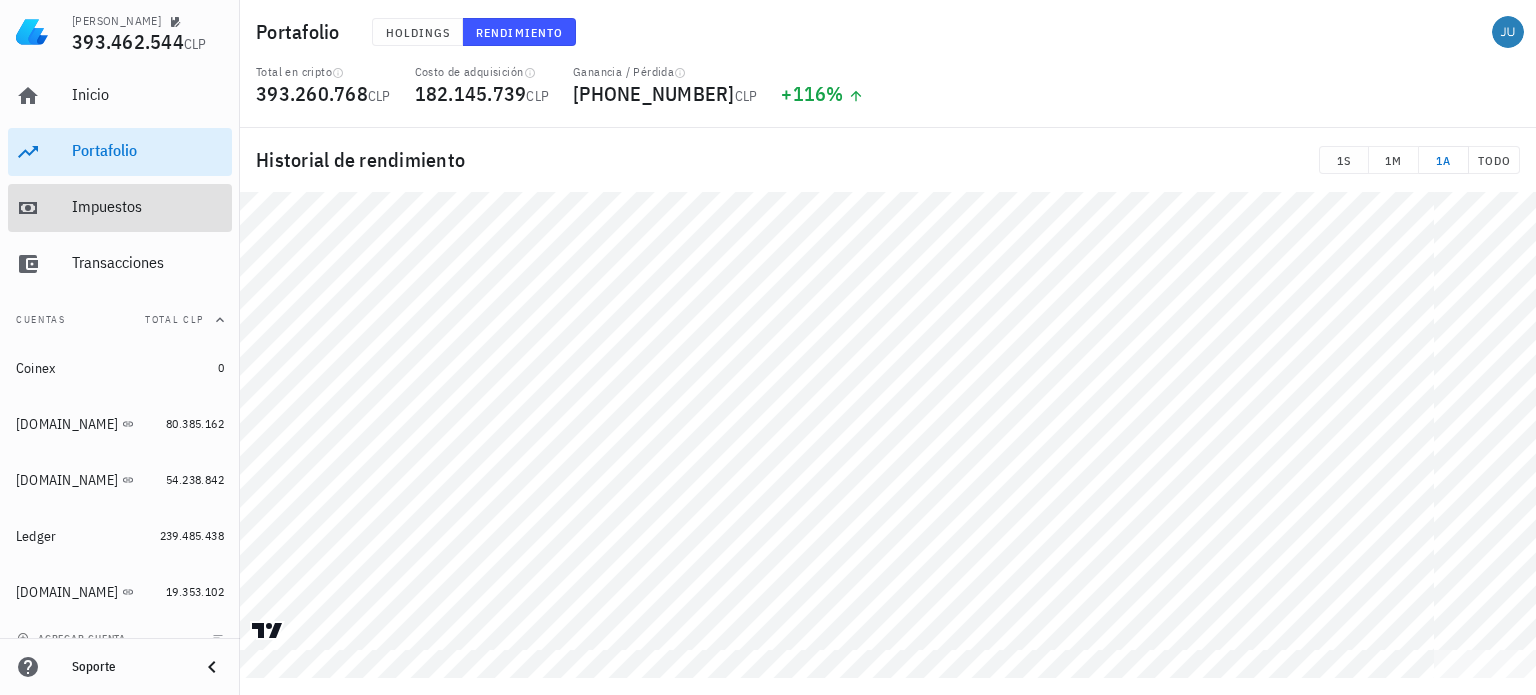 click on "Impuestos" at bounding box center [148, 206] 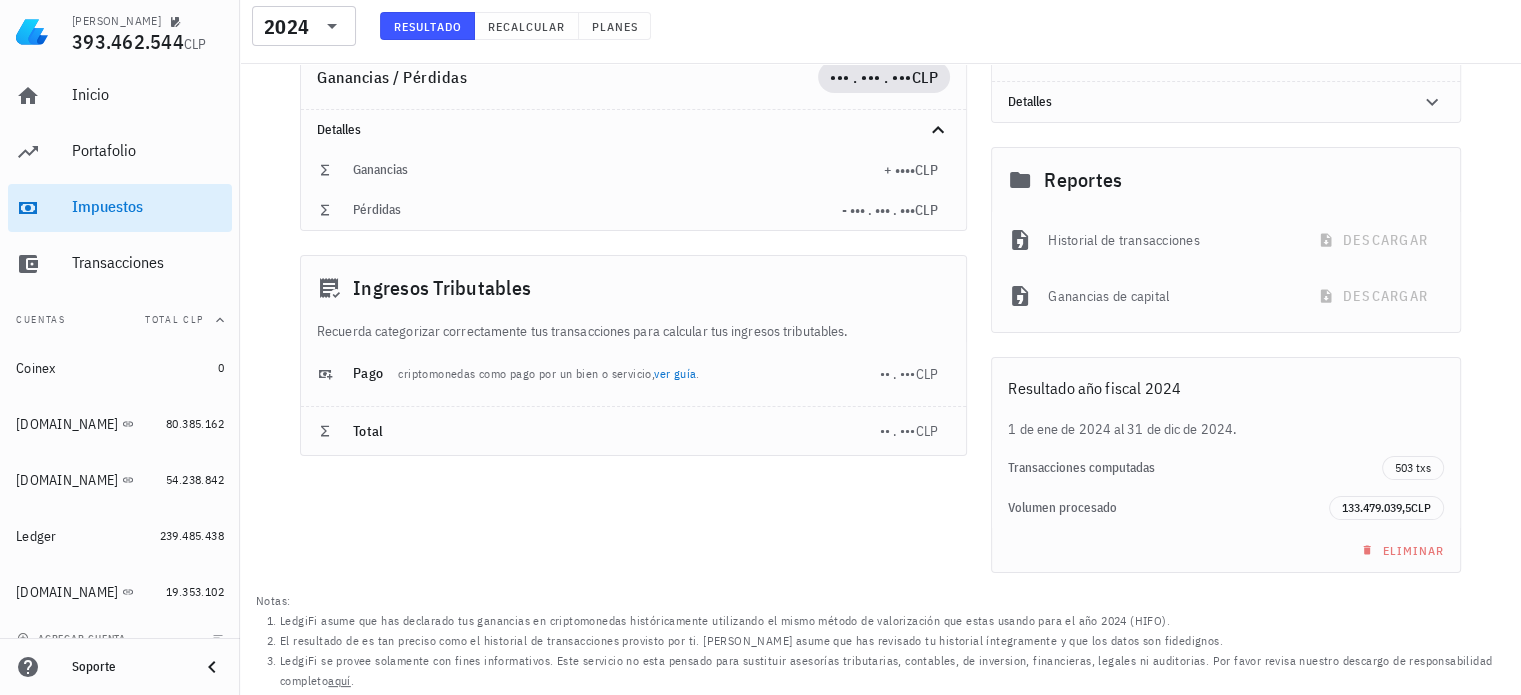 scroll, scrollTop: 0, scrollLeft: 0, axis: both 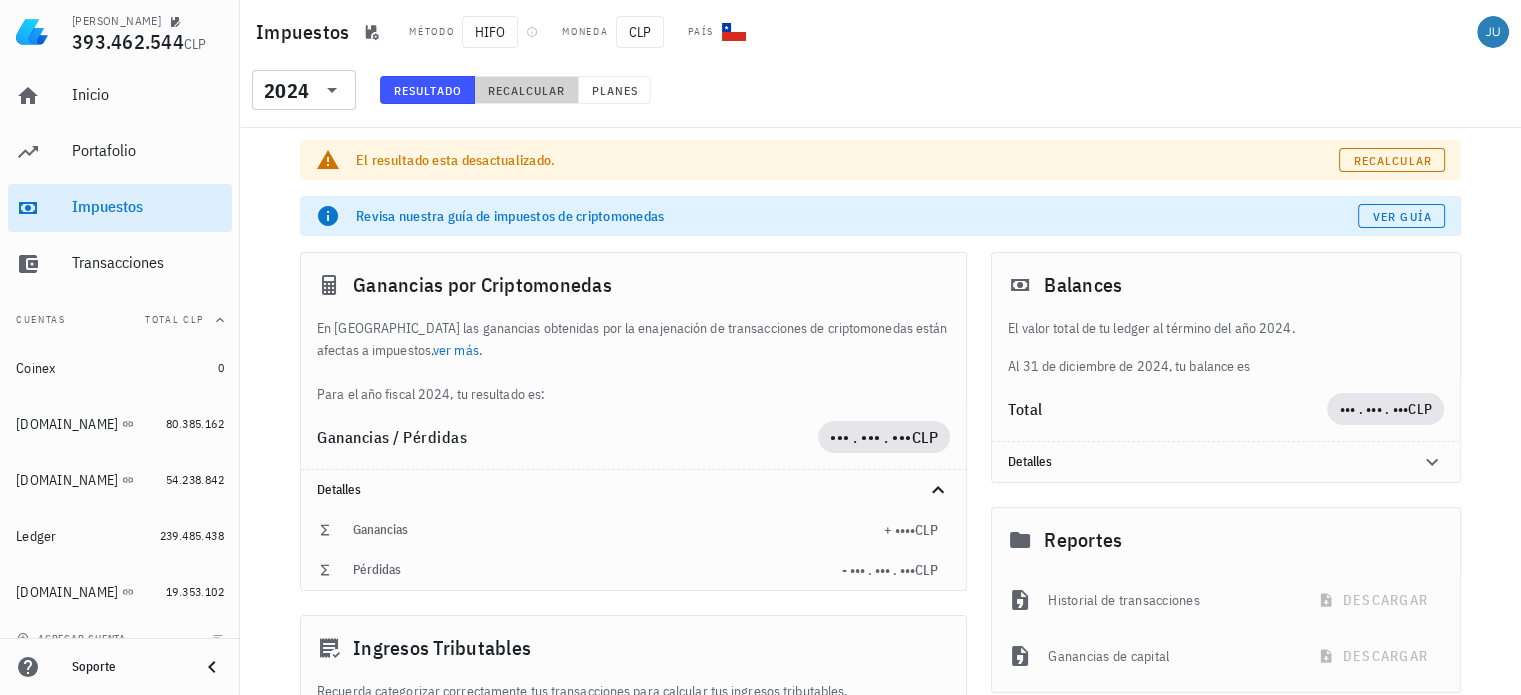 click on "Recalcular" at bounding box center [526, 90] 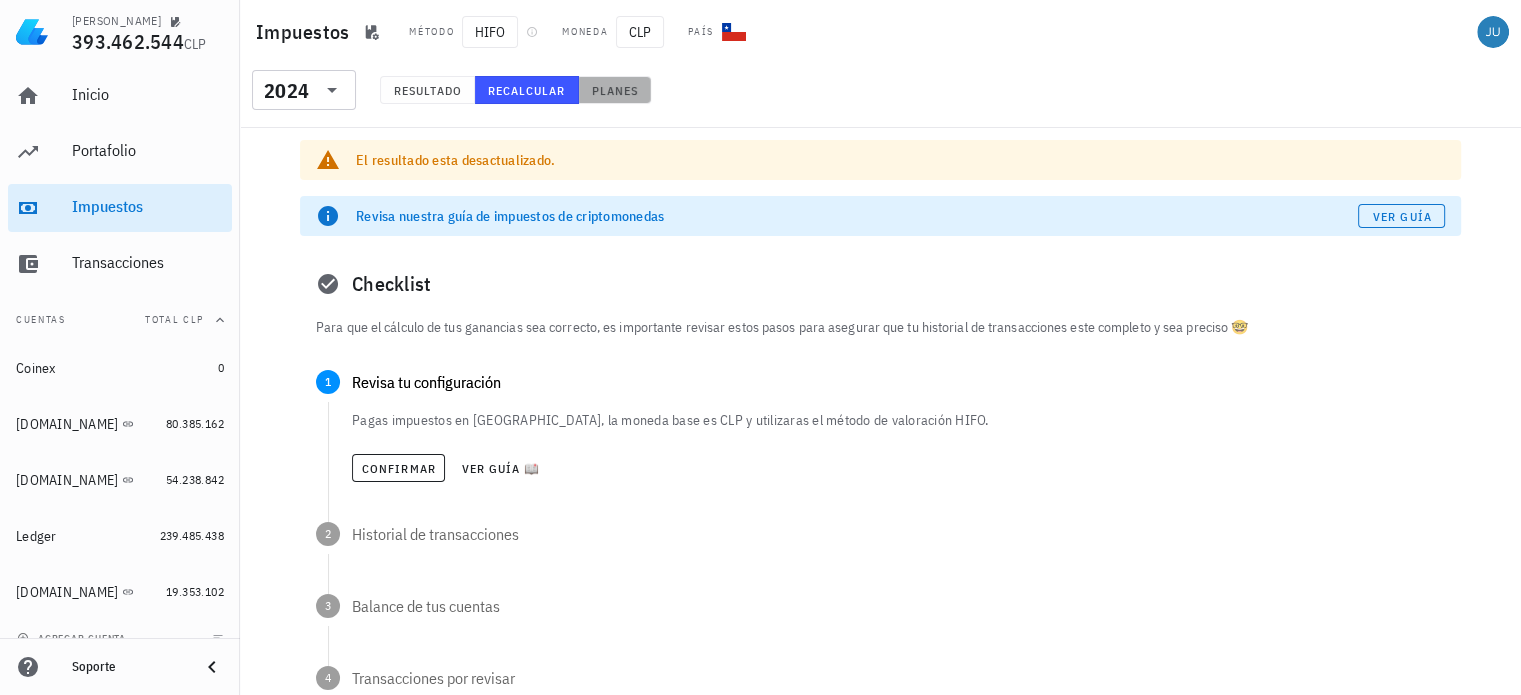 click on "Planes" at bounding box center [615, 90] 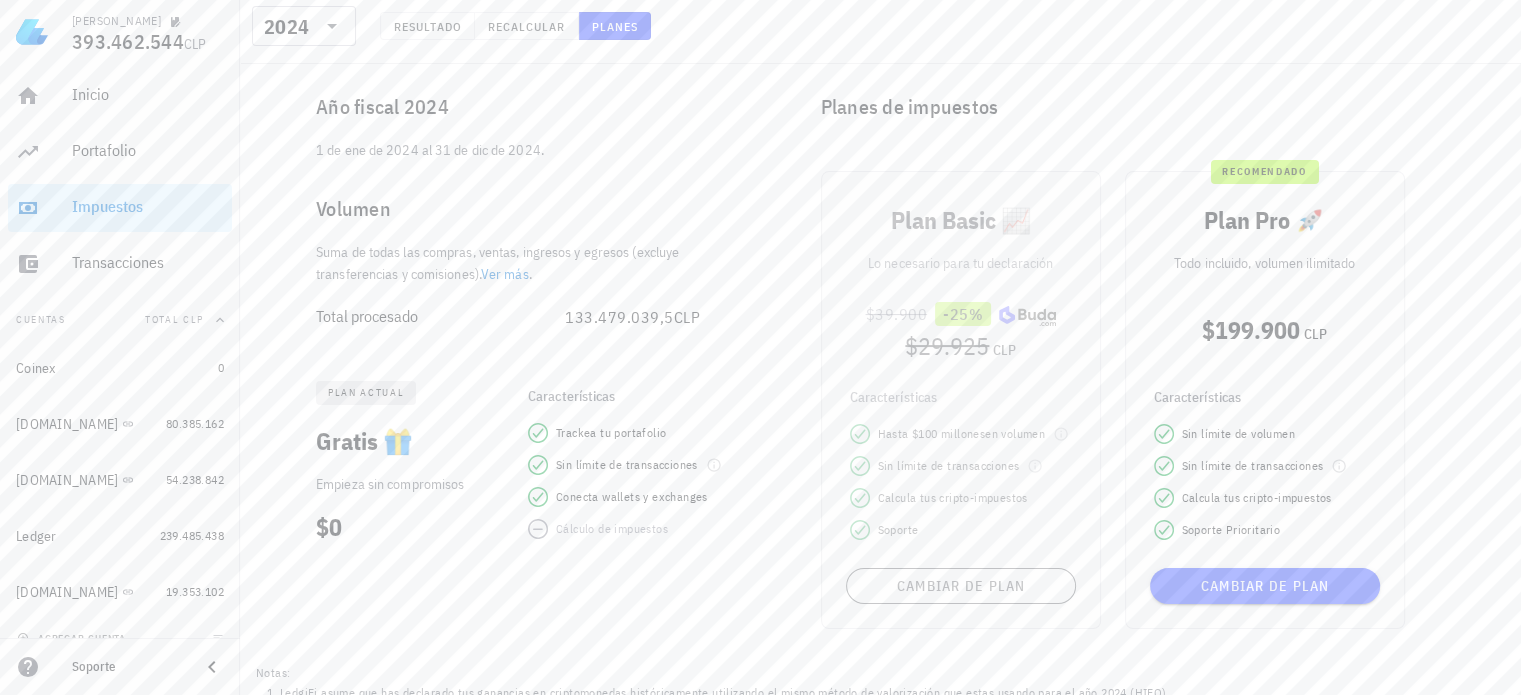 scroll, scrollTop: 194, scrollLeft: 0, axis: vertical 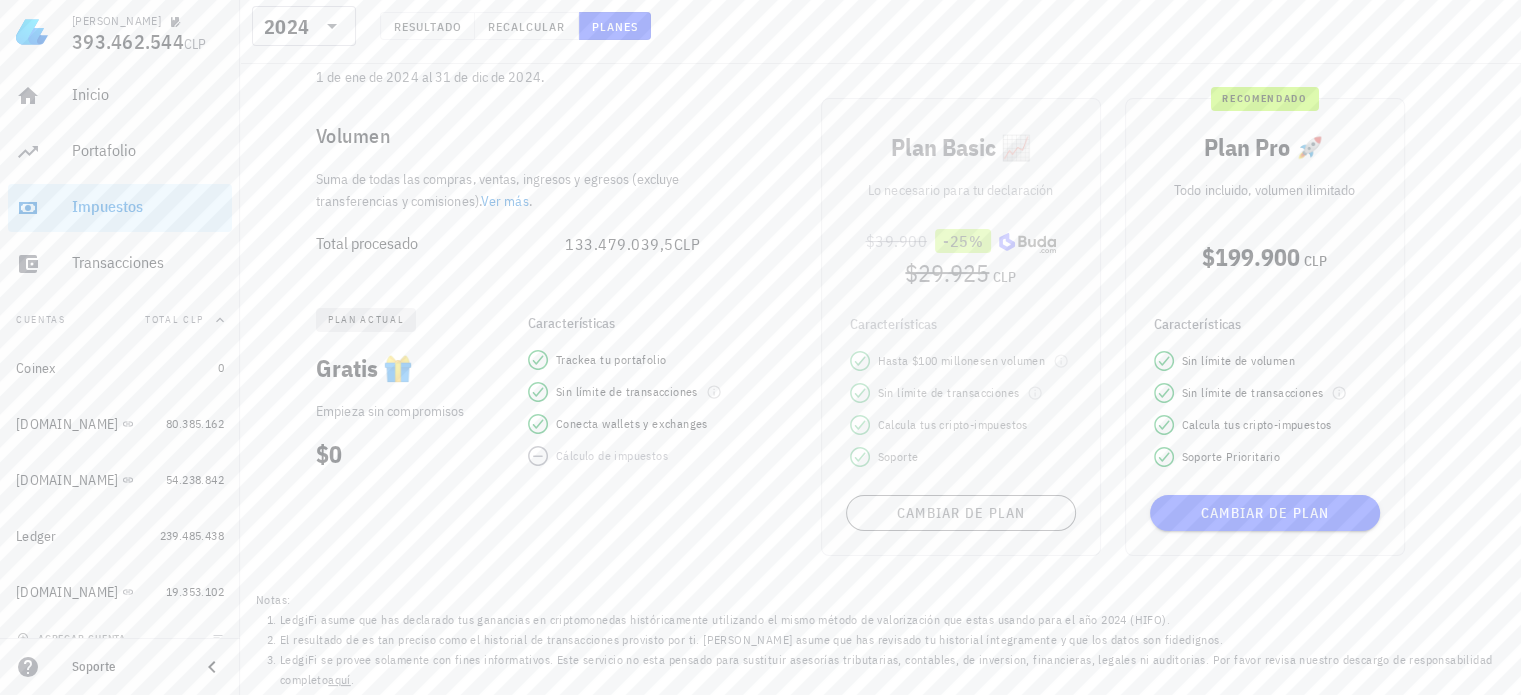 click on "El resultado de  es tan preciso como el historial de transacciones provisto por ti. [PERSON_NAME] asume que has revisado tu historial íntegramente y que los datos son fidedignos." at bounding box center [892, 640] 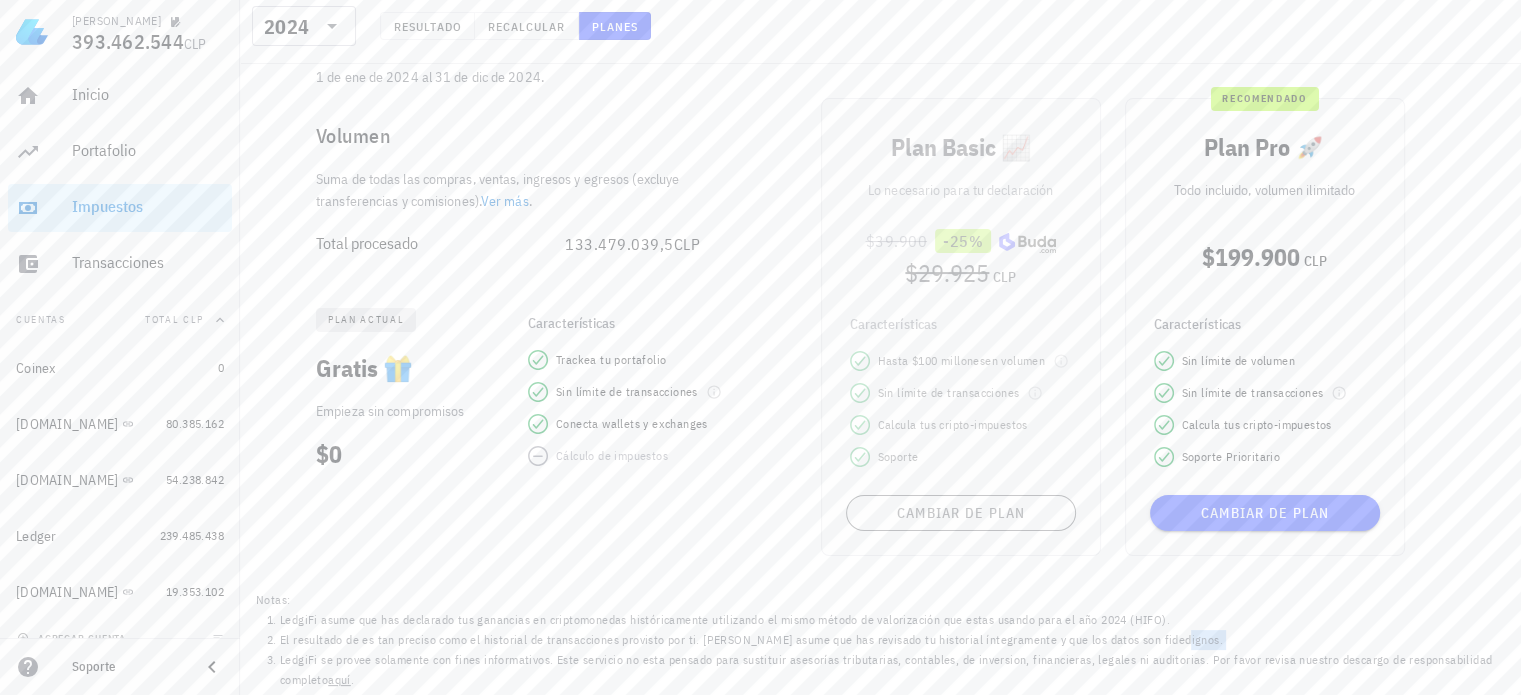 click on "El resultado de  es tan preciso como el historial de transacciones provisto por ti. [PERSON_NAME] asume que has revisado tu historial íntegramente y que los datos son fidedignos." at bounding box center [892, 640] 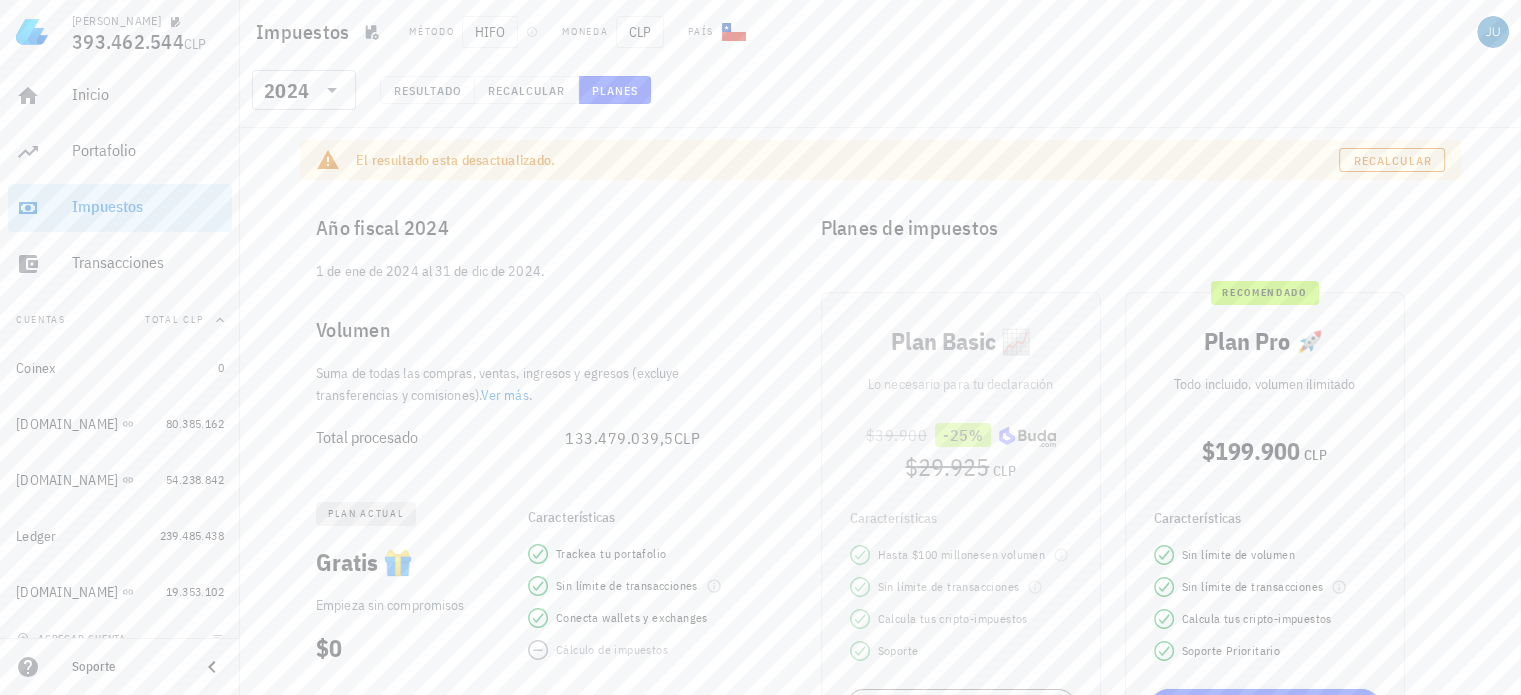 scroll, scrollTop: 194, scrollLeft: 0, axis: vertical 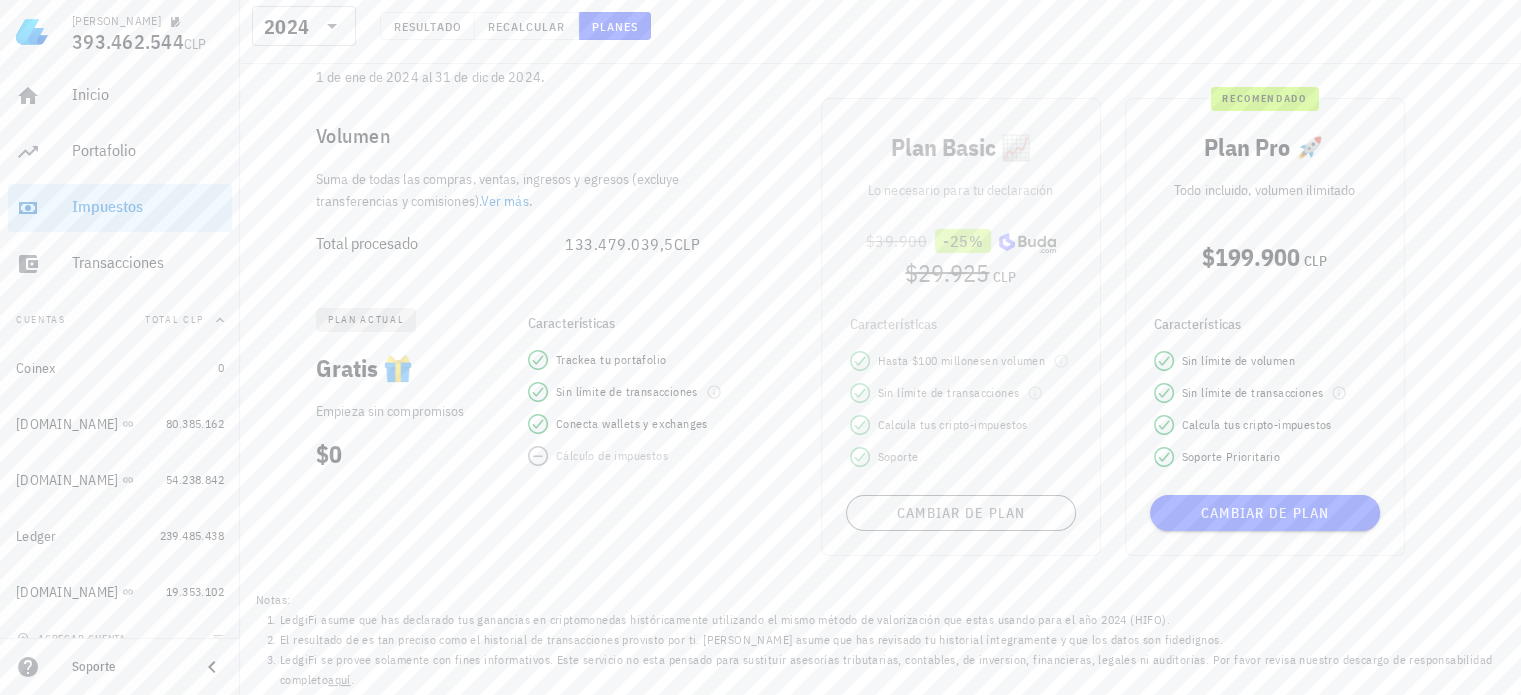 click on "Plan Basic 📈   Lo necesario para tu declaración   $39.900
-25%
$29.925   CLP
Características
Hasta
$ 100 millones  en volumen       Sin límite de transacciones       Calcula tus cripto-impuestos       Soporte
Cambiar de plan
recomendado
Plan Pro 🚀   Todo incluido, volumen ilimitado     $199.900   CLP
Características
Sin límite de volumen       Sin límite de transacciones       Calcula tus cripto-impuestos       Soporte Prioritario
Cambiar de plan" at bounding box center [1133, 327] 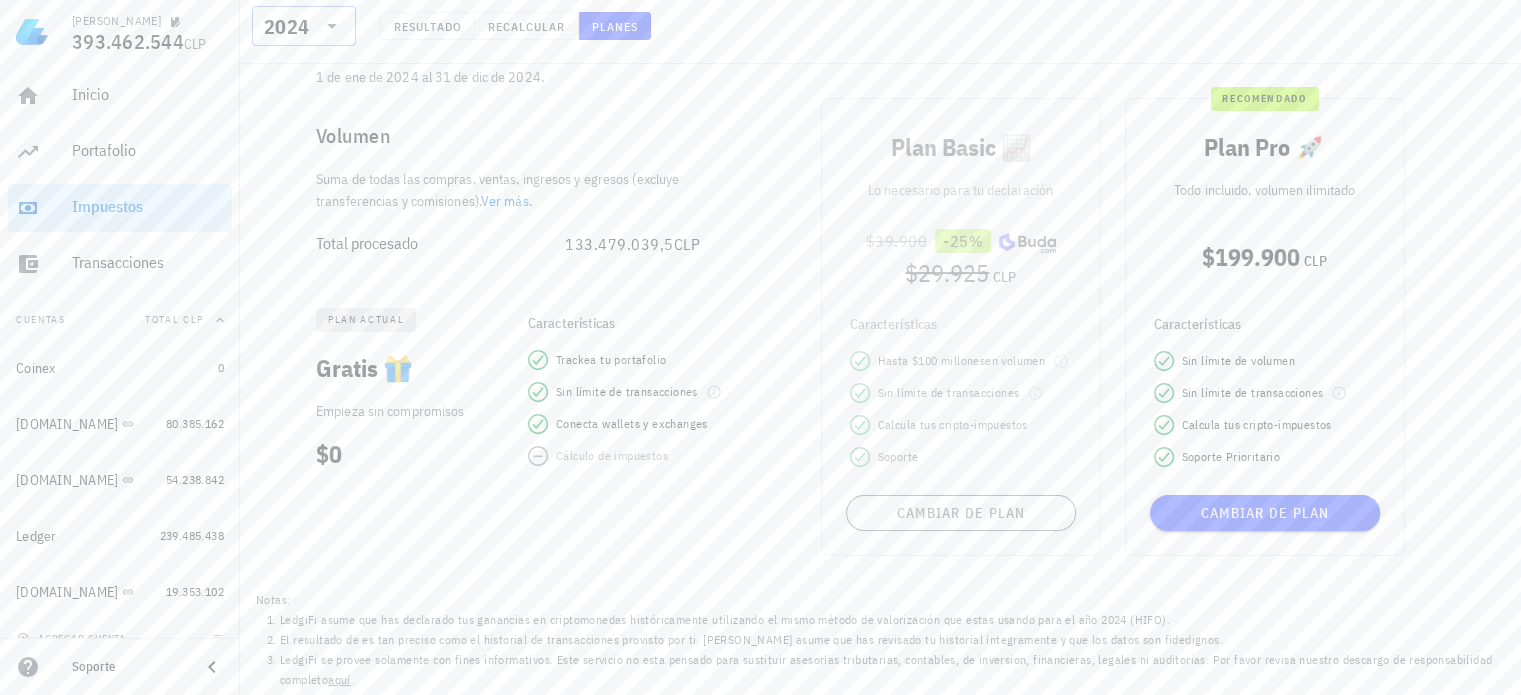 click 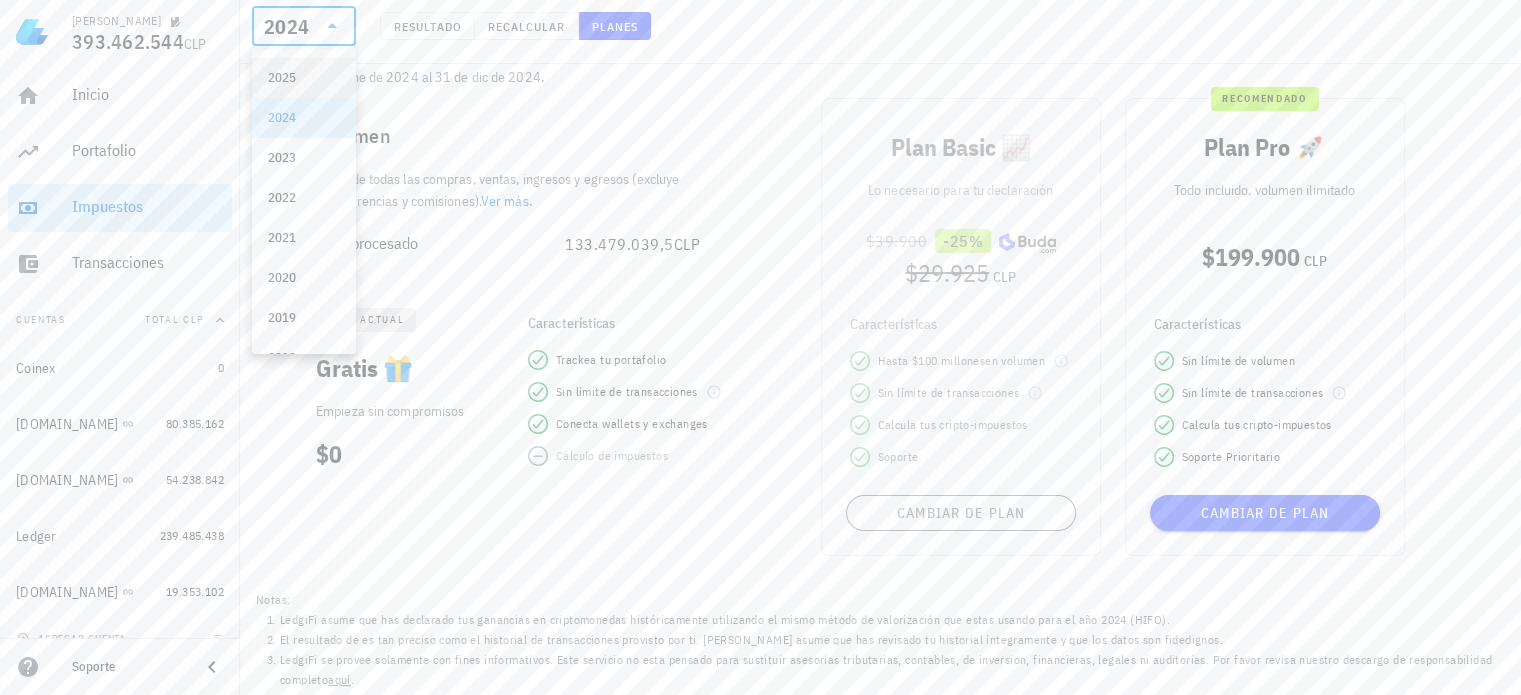 click on "2025" at bounding box center (304, 78) 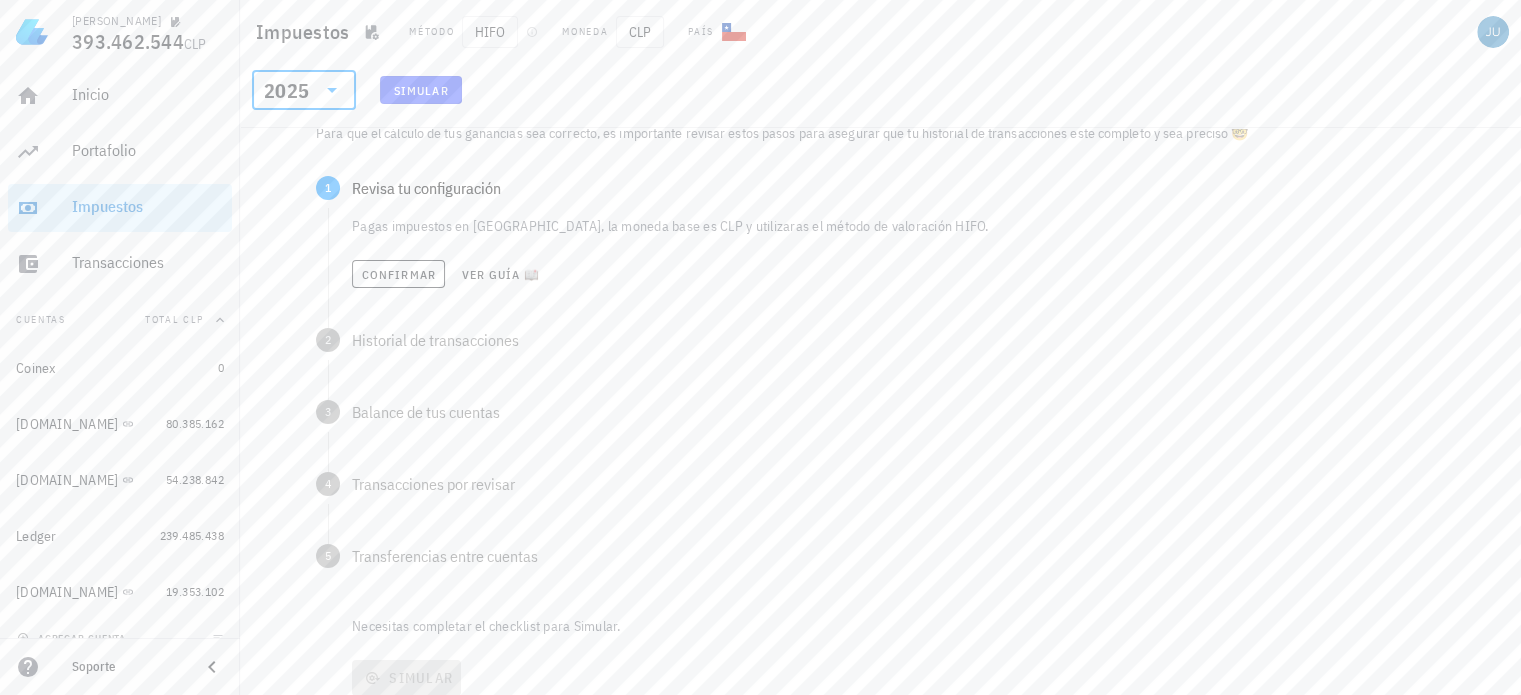 scroll, scrollTop: 0, scrollLeft: 0, axis: both 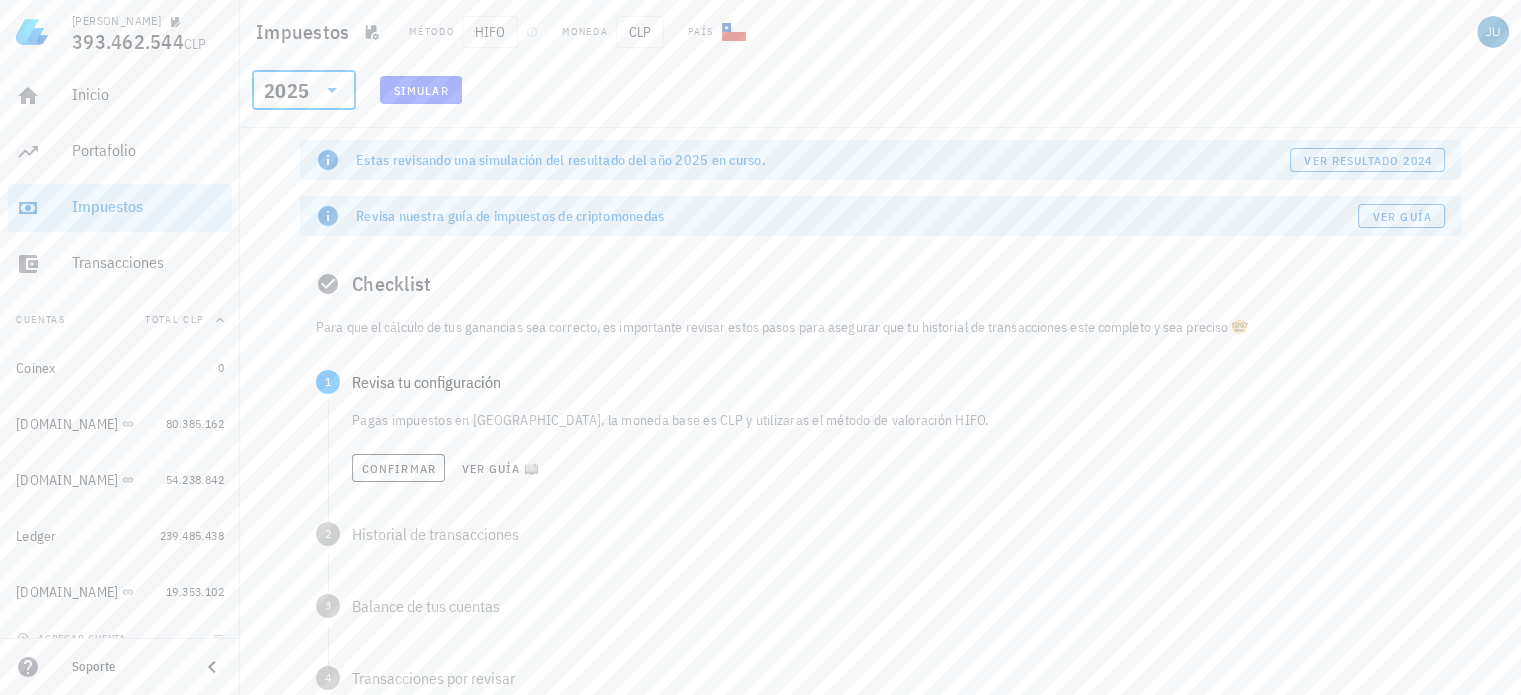 click 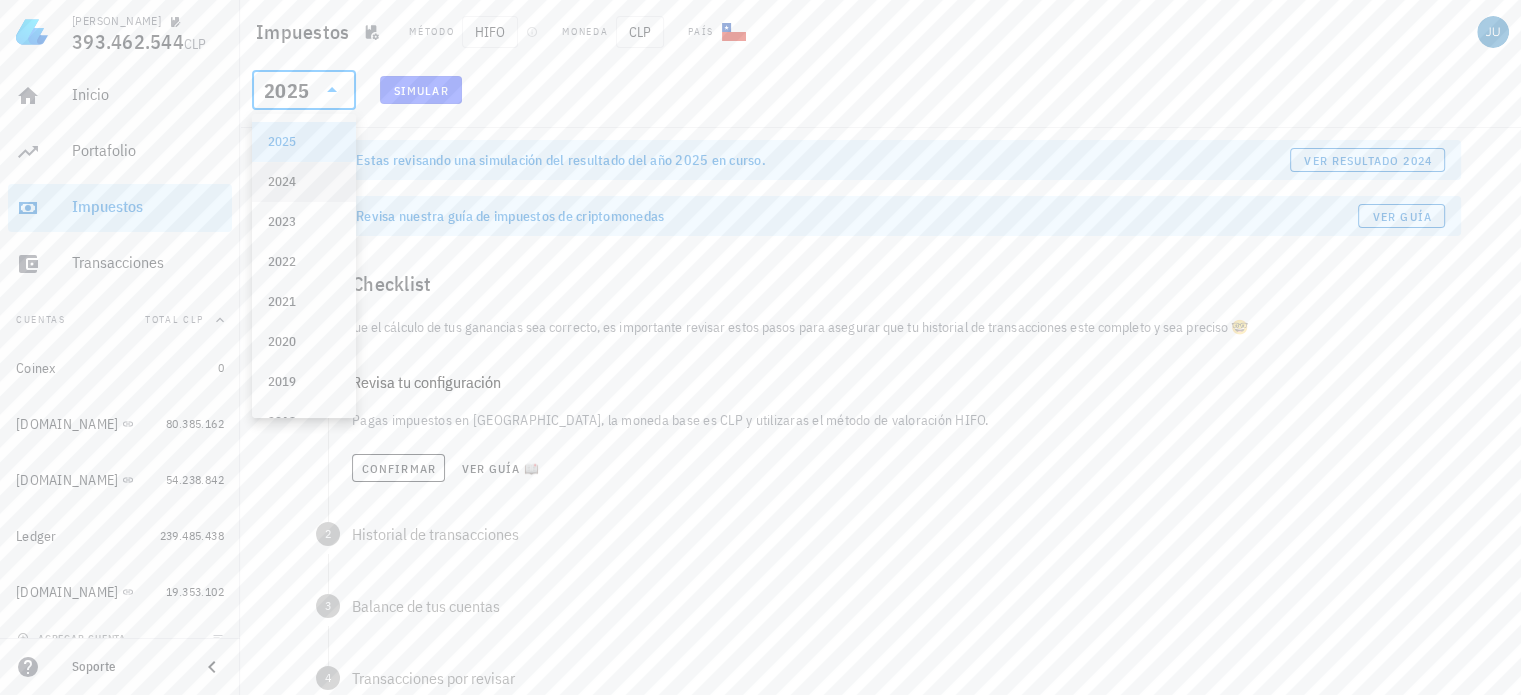 click on "2024" at bounding box center [304, 182] 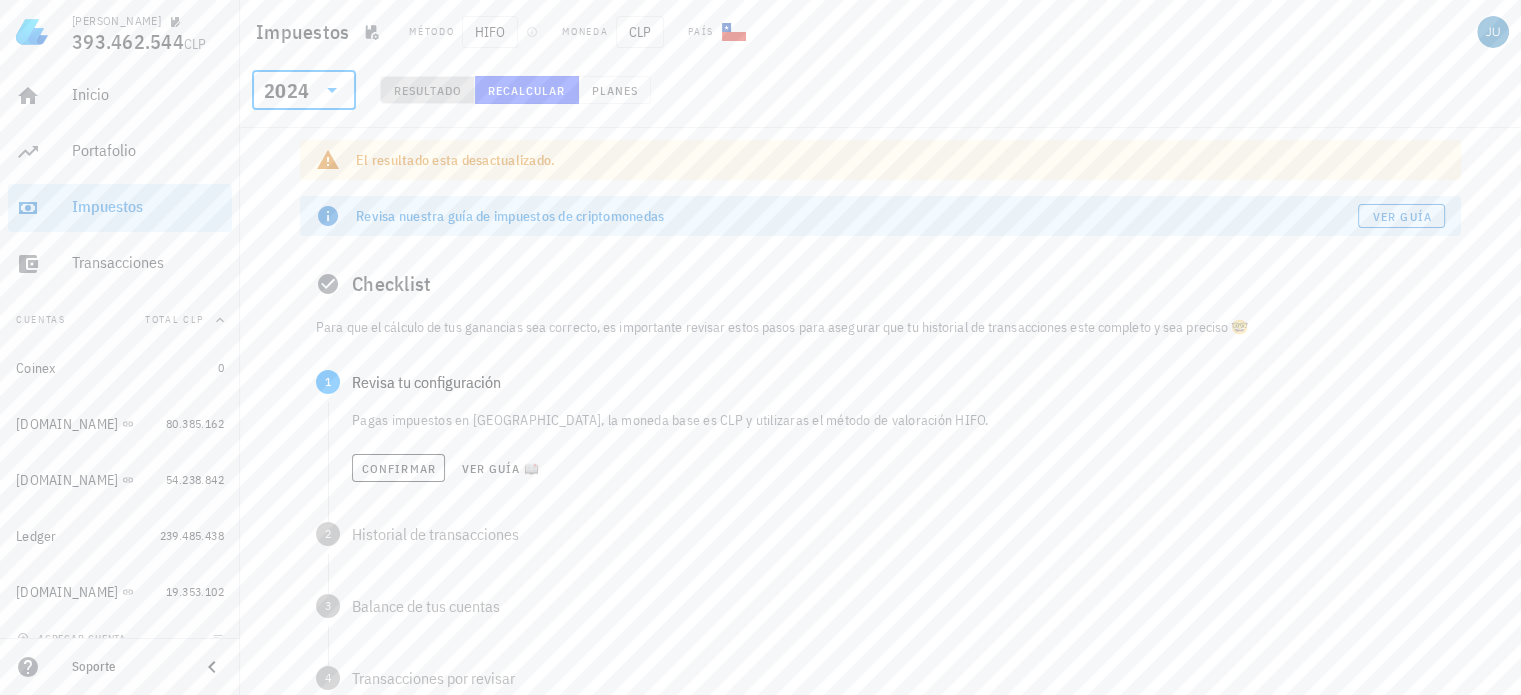 click on "Resultado" at bounding box center [427, 90] 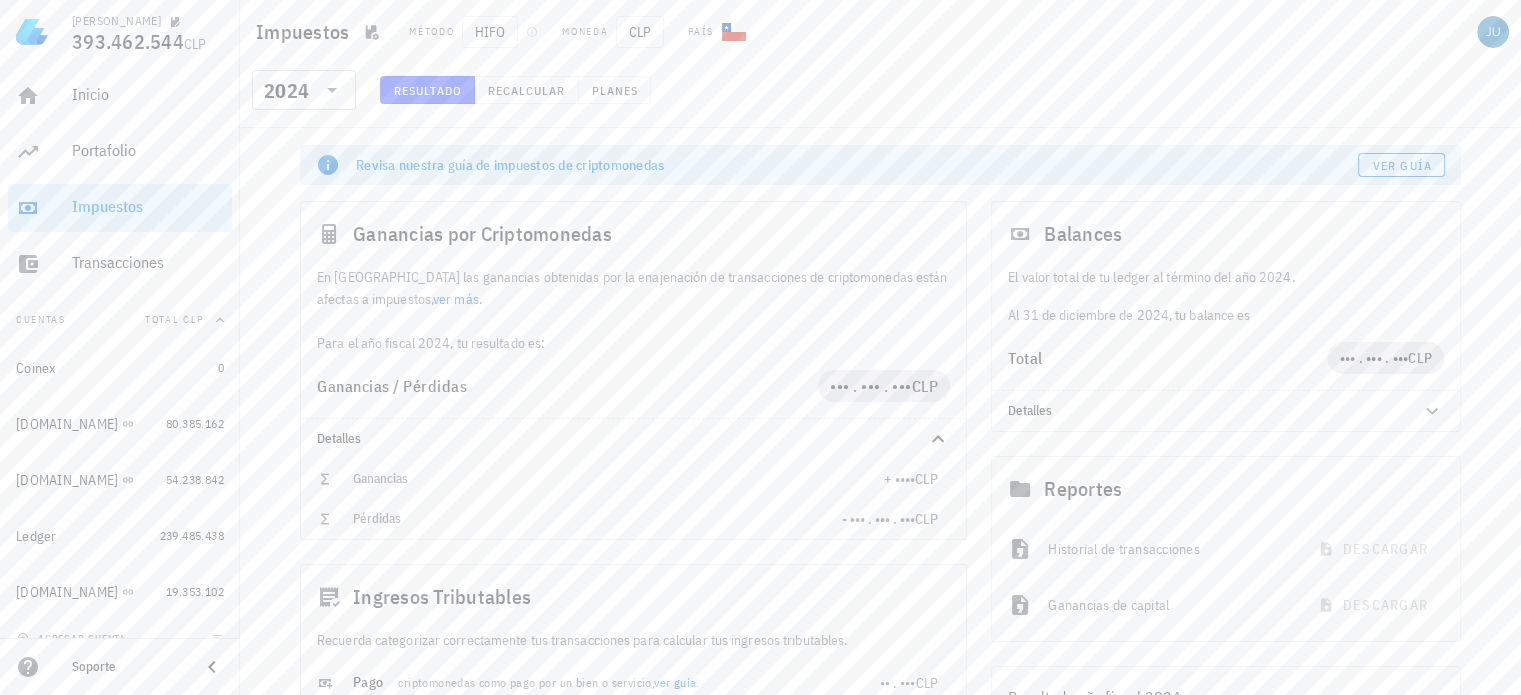 scroll, scrollTop: 0, scrollLeft: 0, axis: both 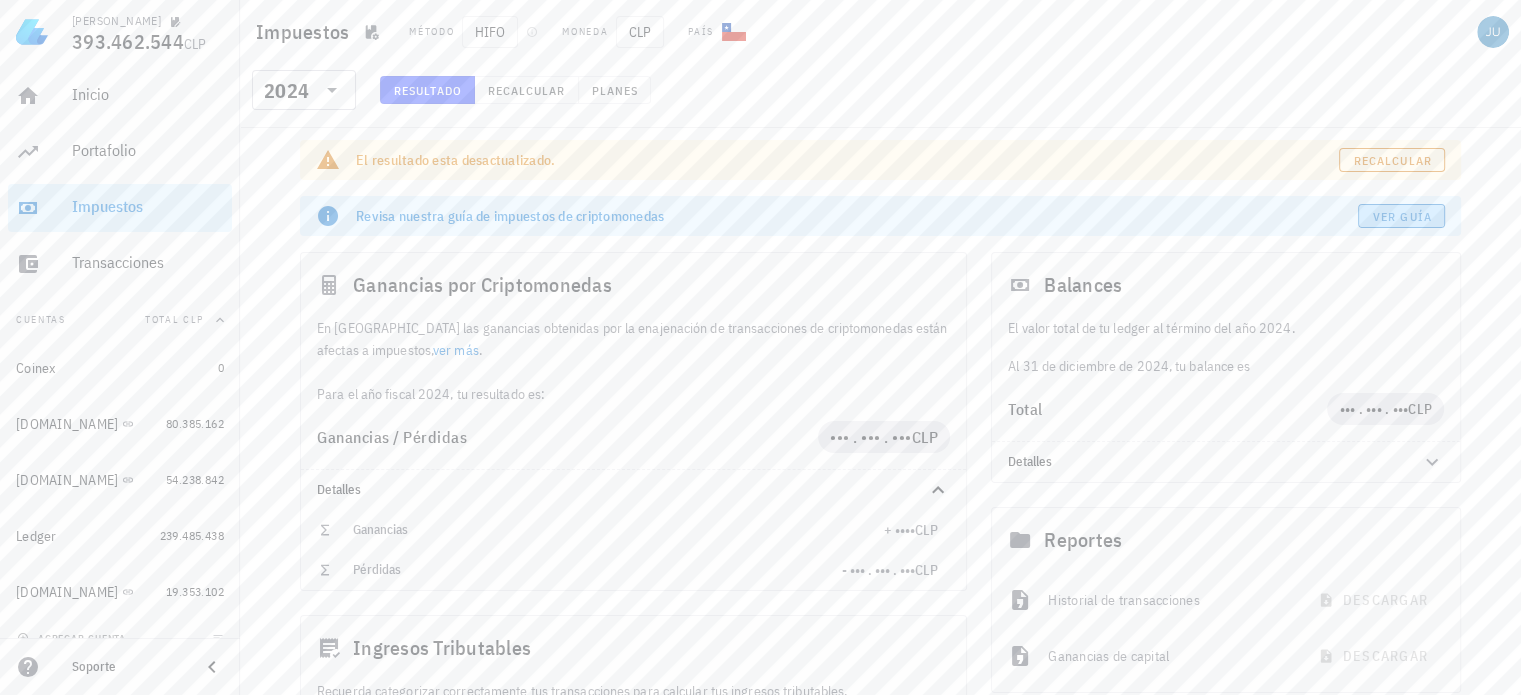 click on "Ver guía" at bounding box center (1402, 216) 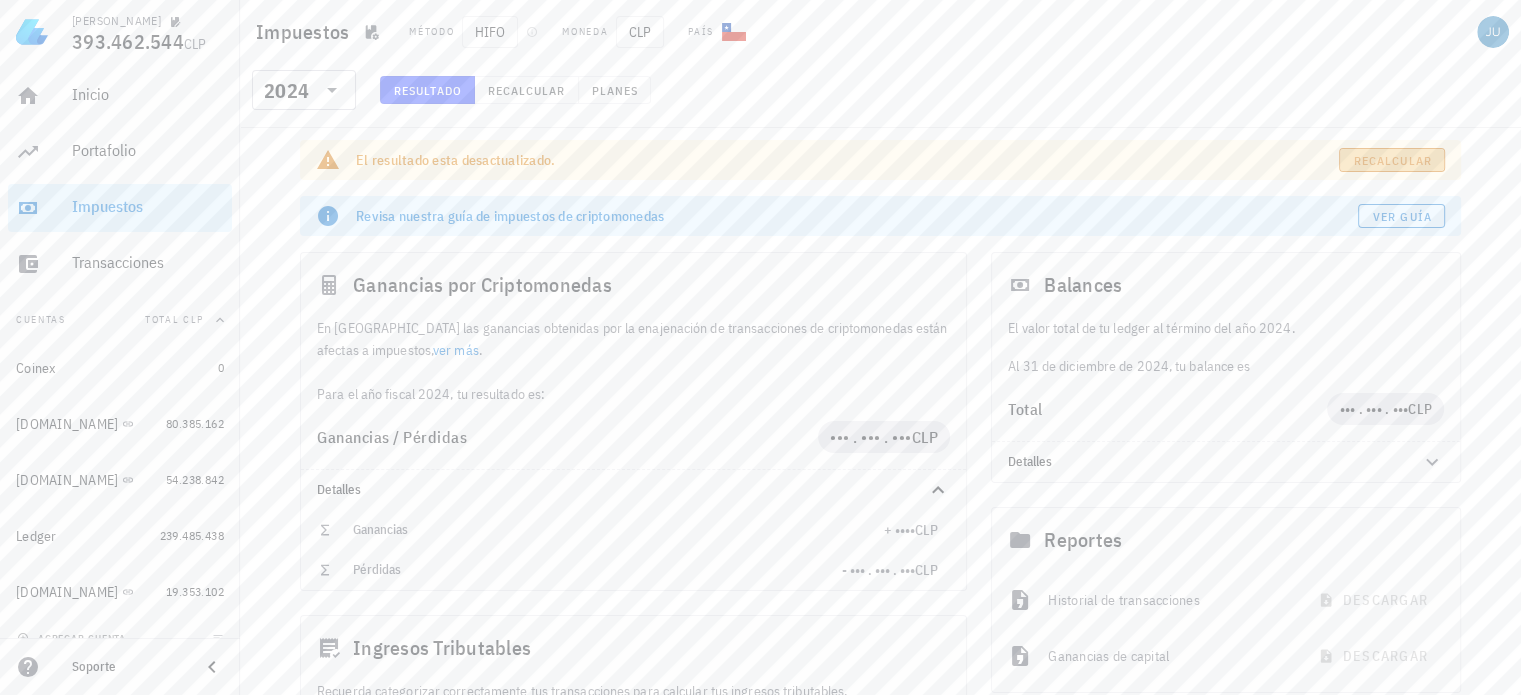 click on "Recalcular" at bounding box center [1392, 160] 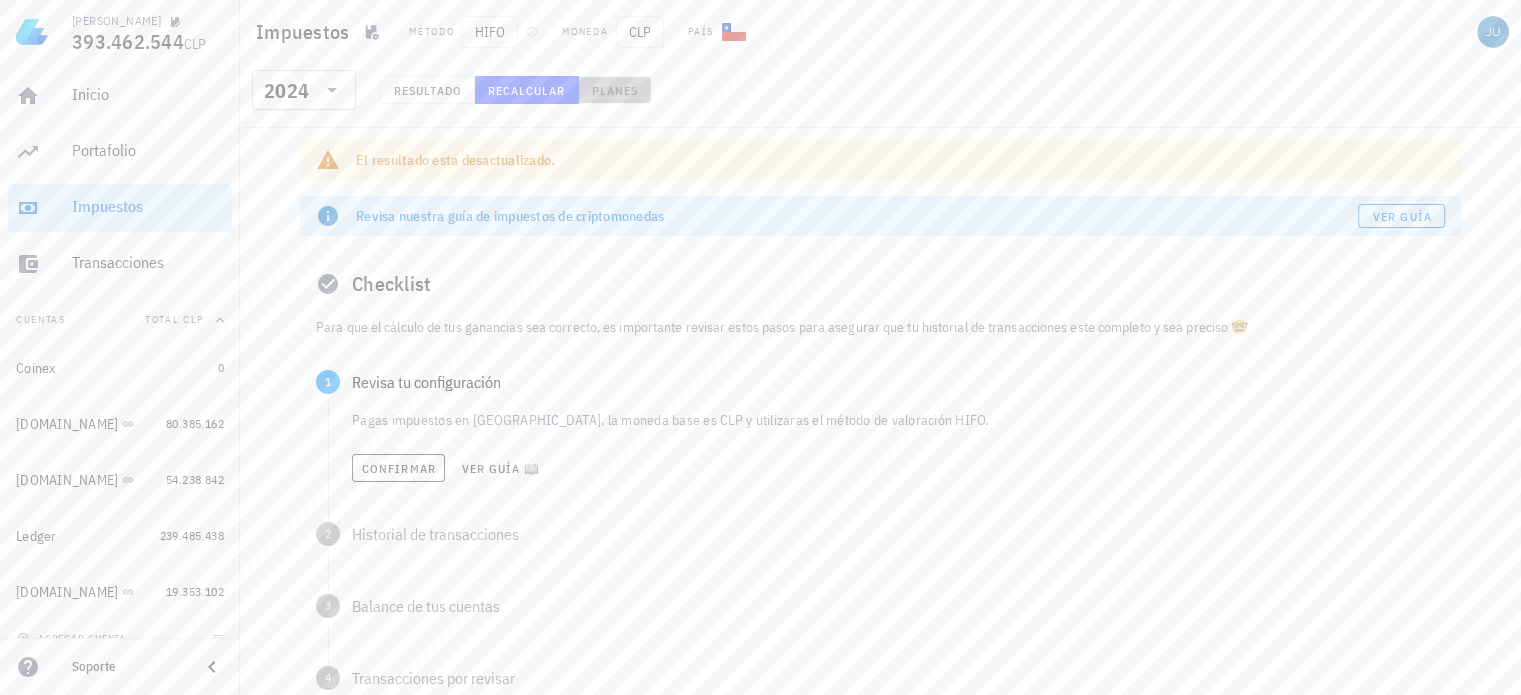 click on "Planes" at bounding box center [615, 90] 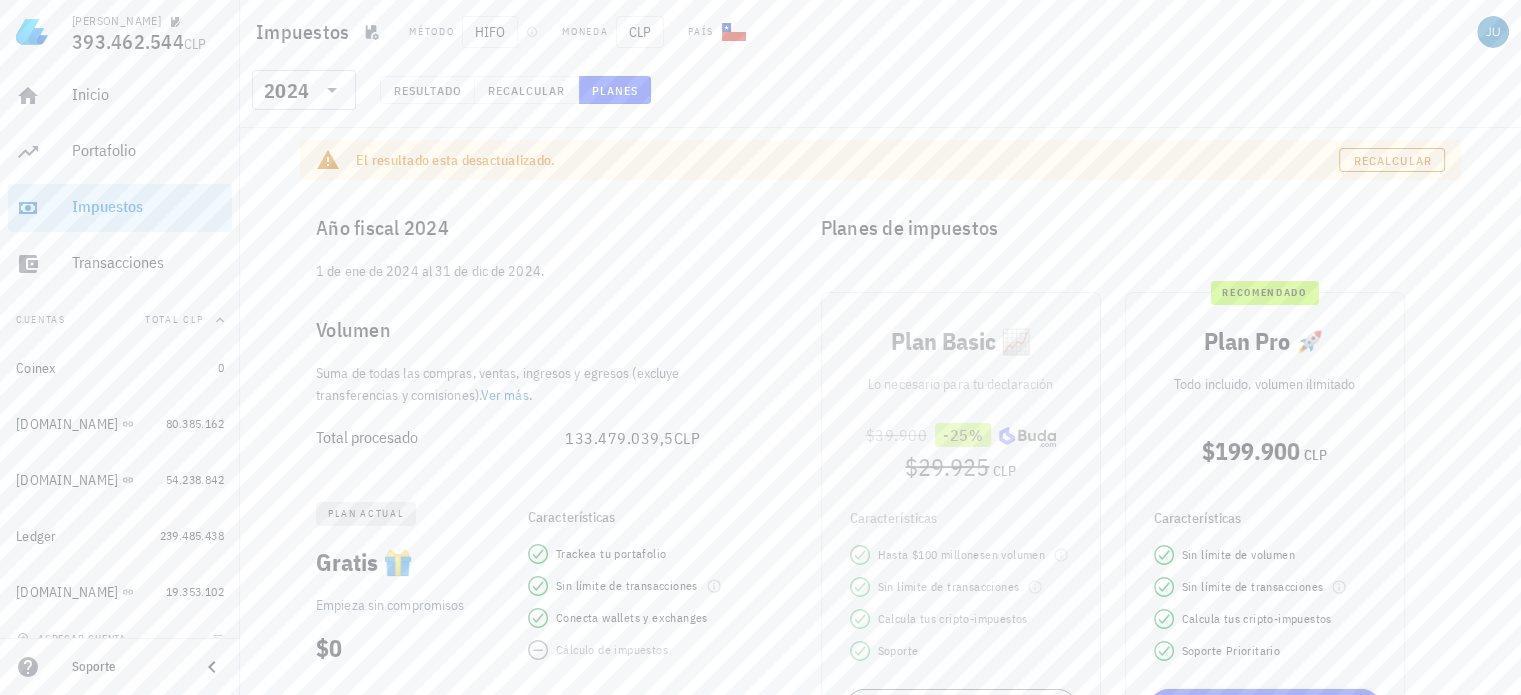 click on "Planes de impuestos" at bounding box center [1133, 228] 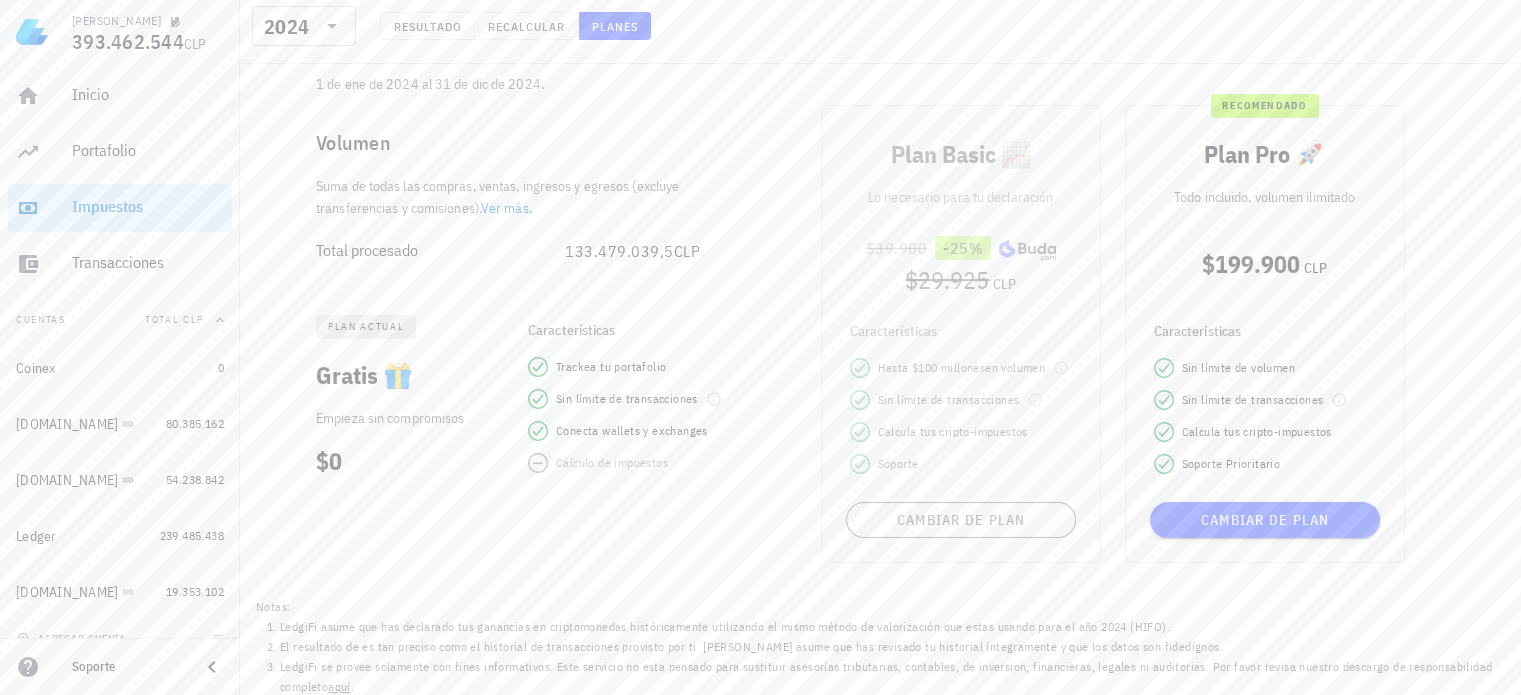 scroll, scrollTop: 194, scrollLeft: 0, axis: vertical 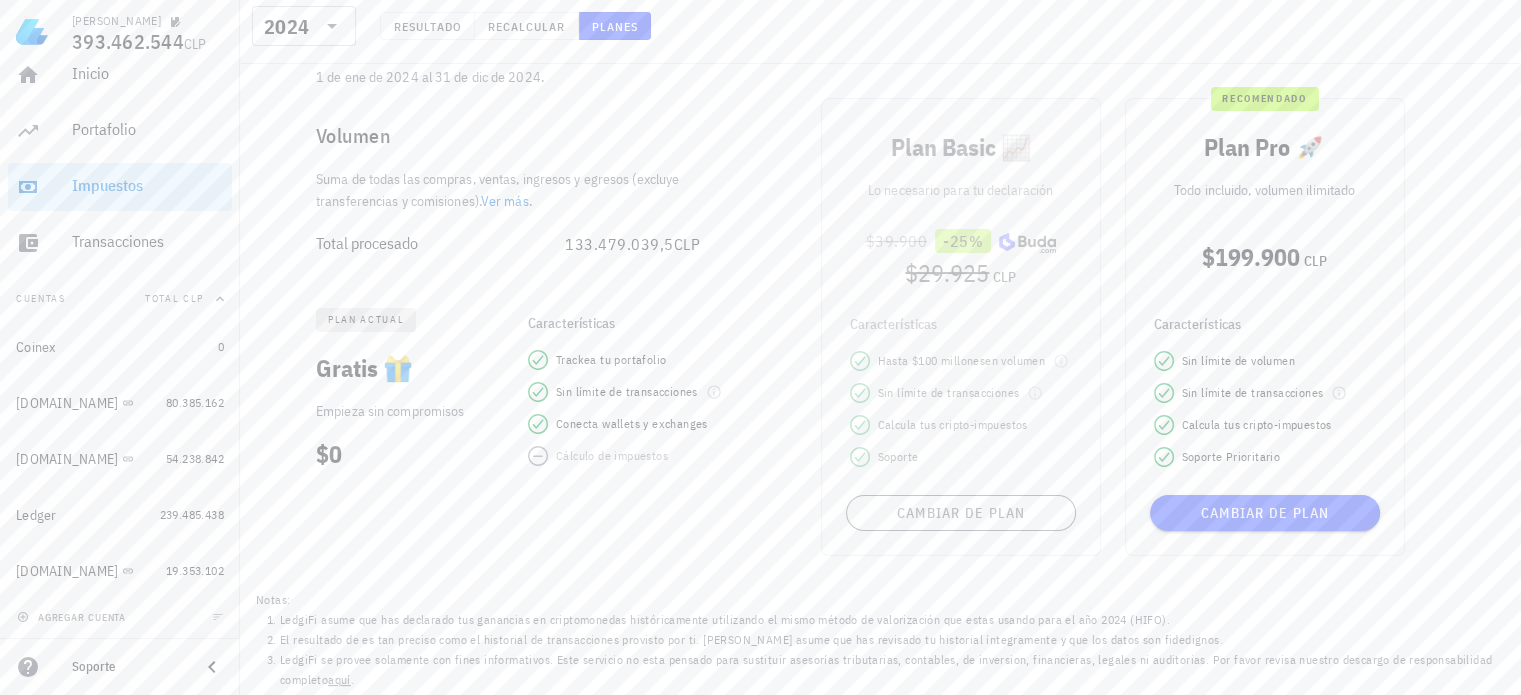 click 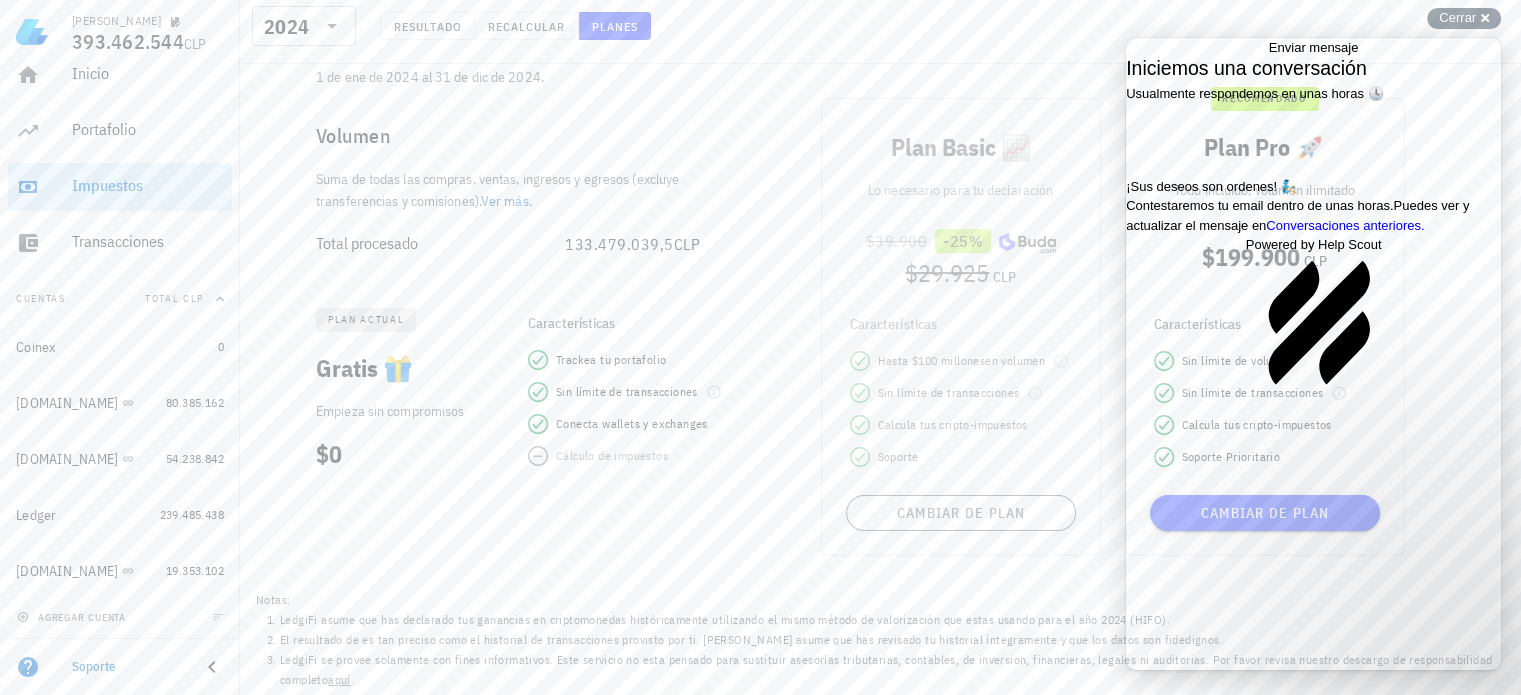 click on "Go back" at bounding box center (1269, 47) 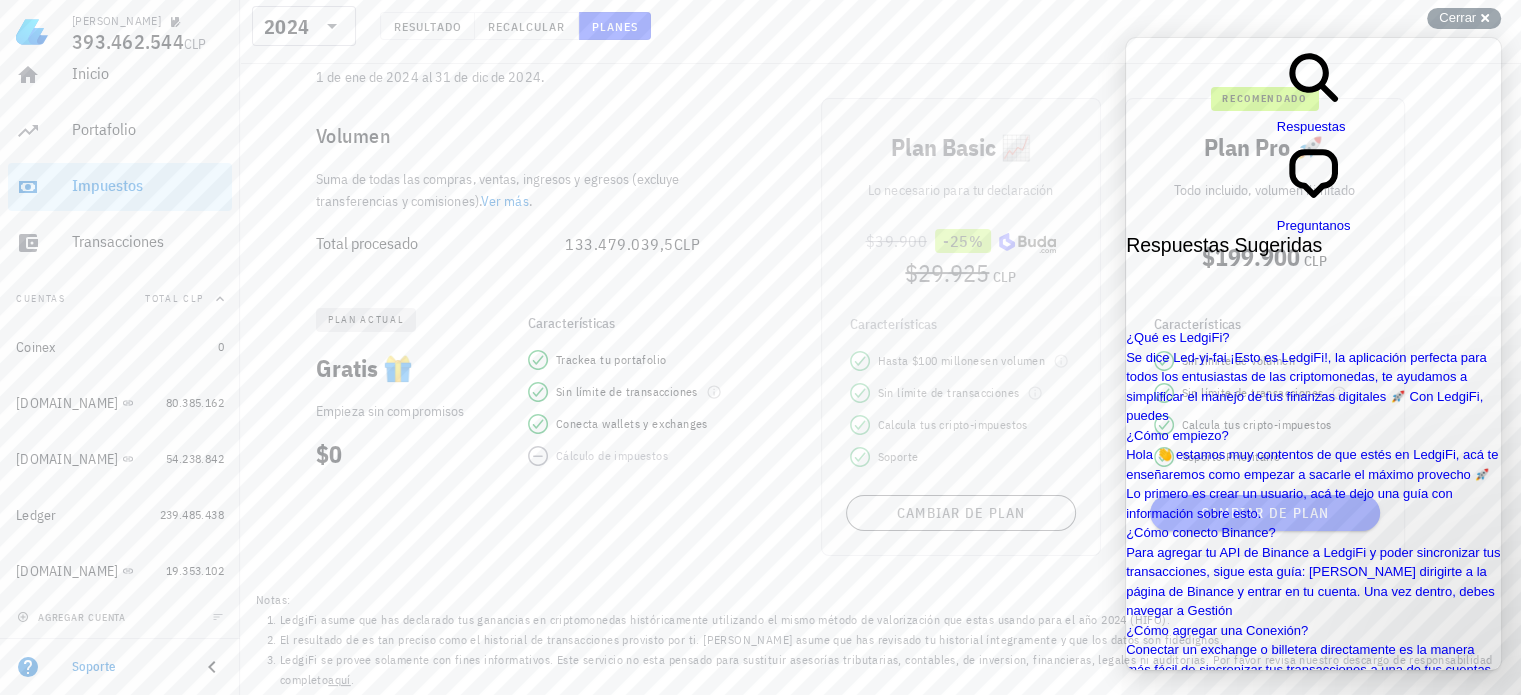 click on "Preguntanos" at bounding box center (1314, 225) 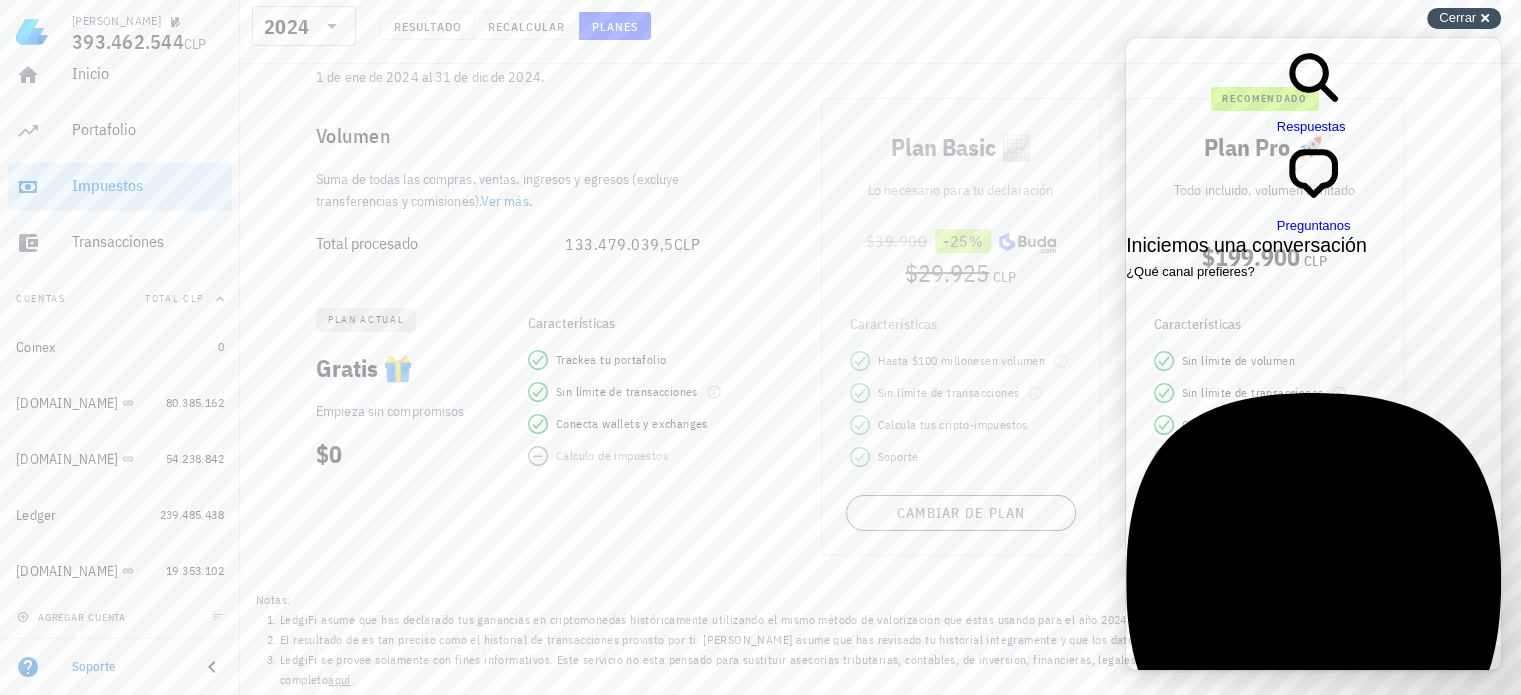 click on "Cerrar cross-small" at bounding box center [1464, 18] 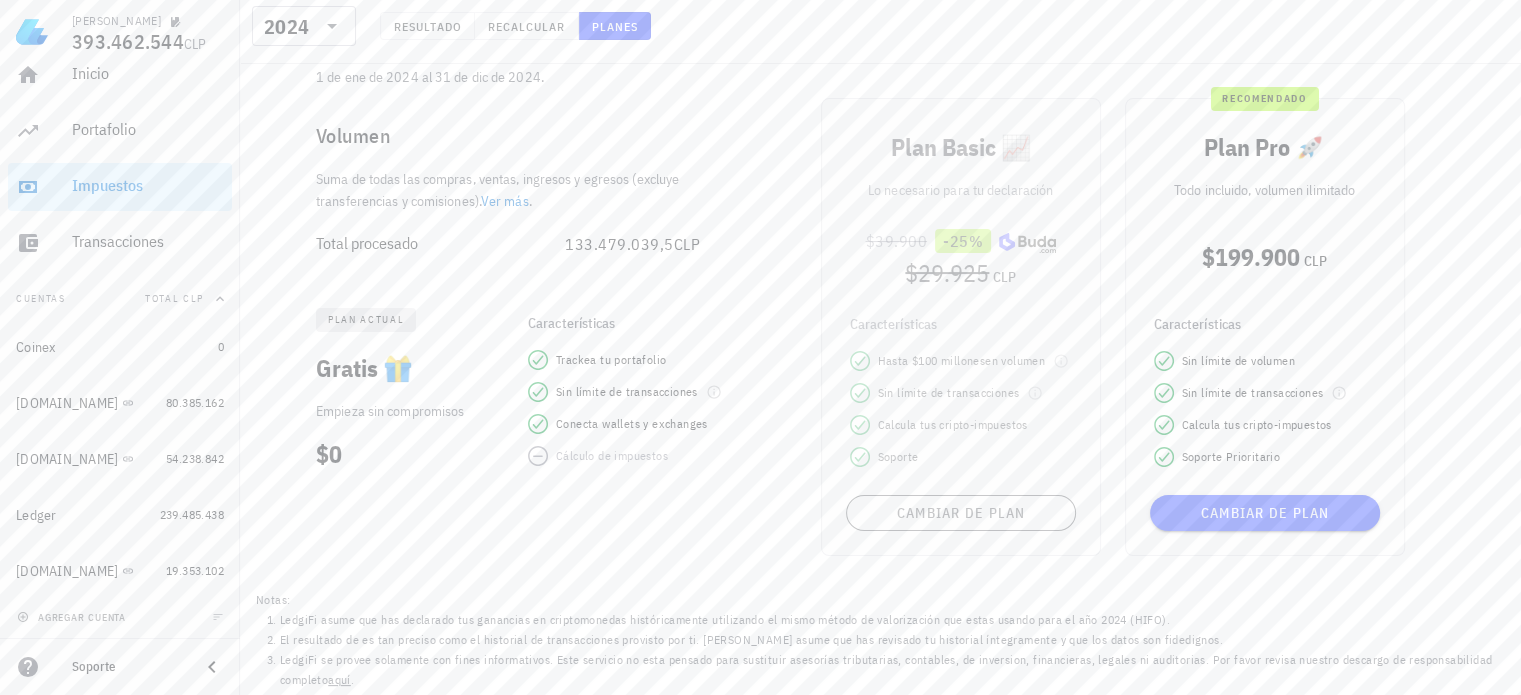 scroll, scrollTop: 0, scrollLeft: 0, axis: both 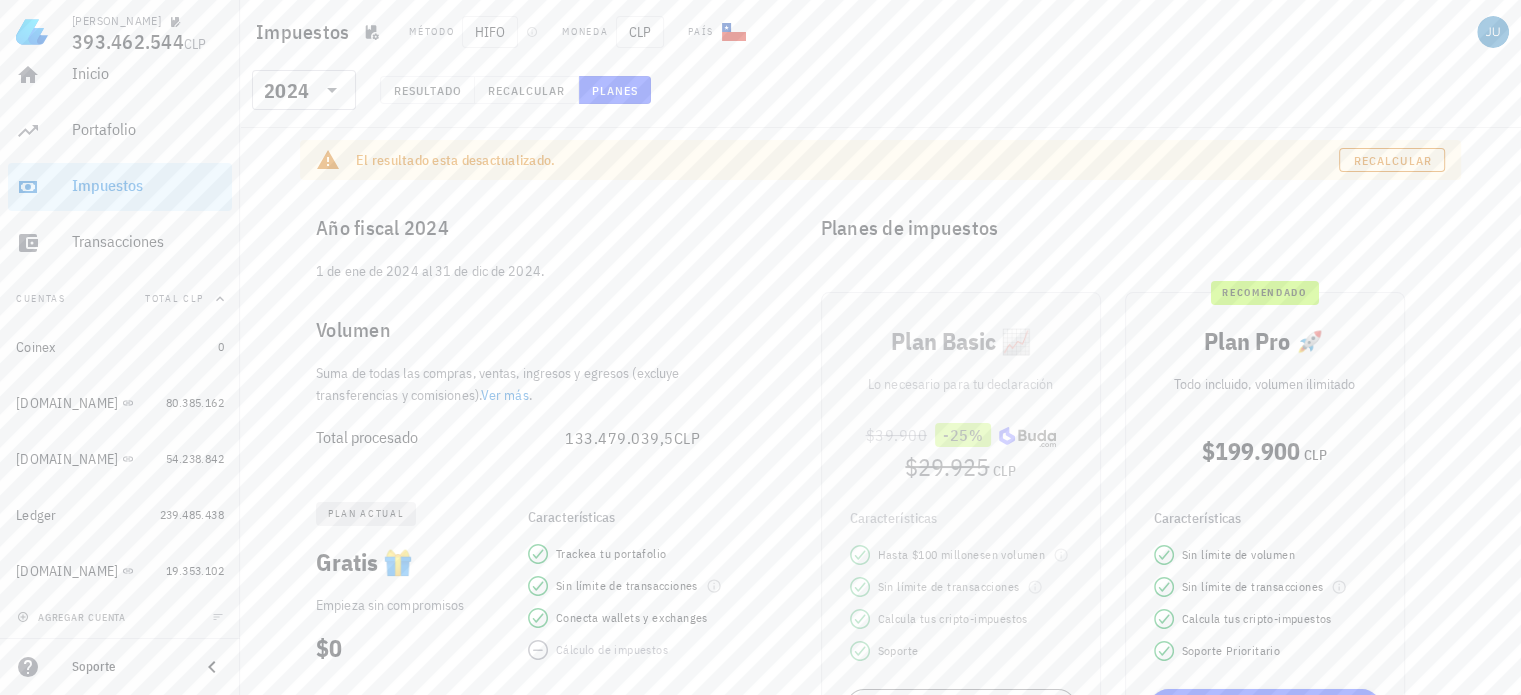 click on "​ 2024   Resultado   Recalcular     Planes" at bounding box center (880, 96) 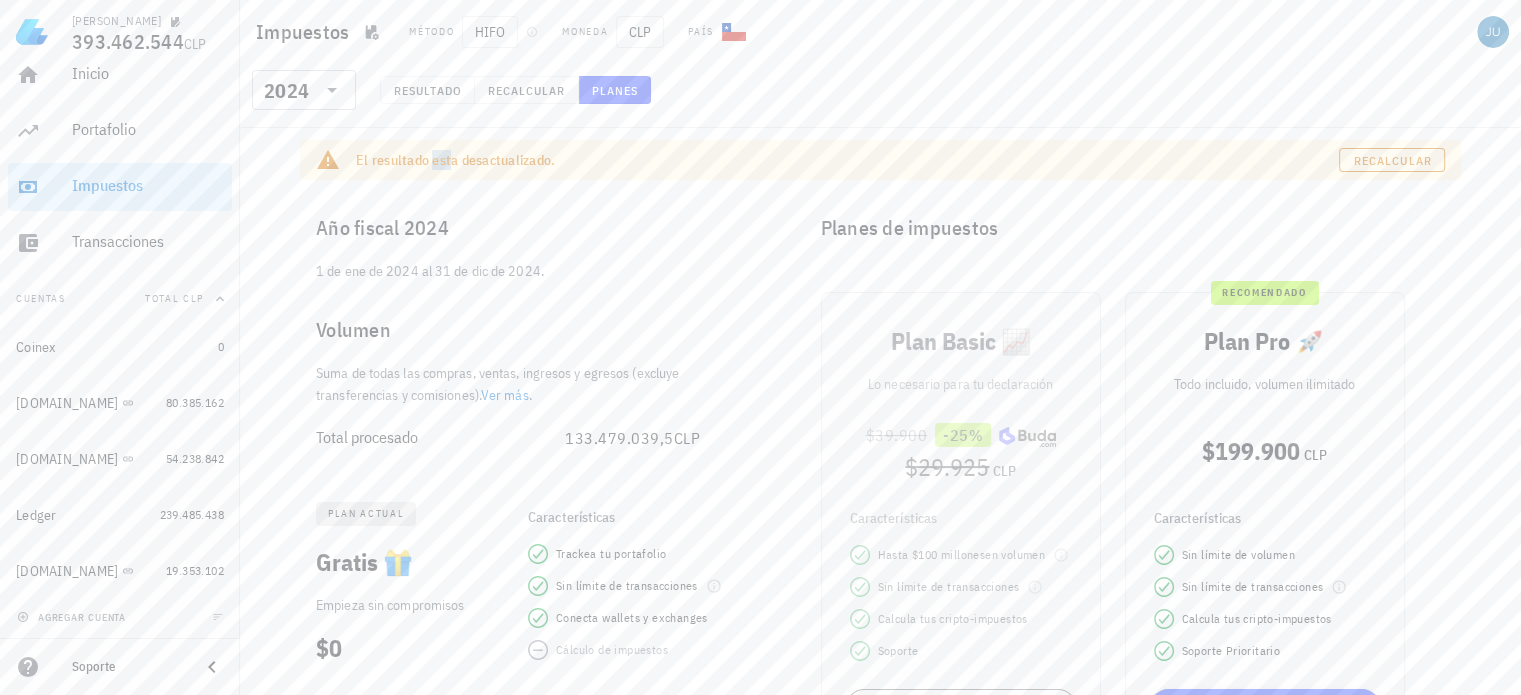 click on "​ 2024   Resultado   Recalcular     Planes" at bounding box center [880, 96] 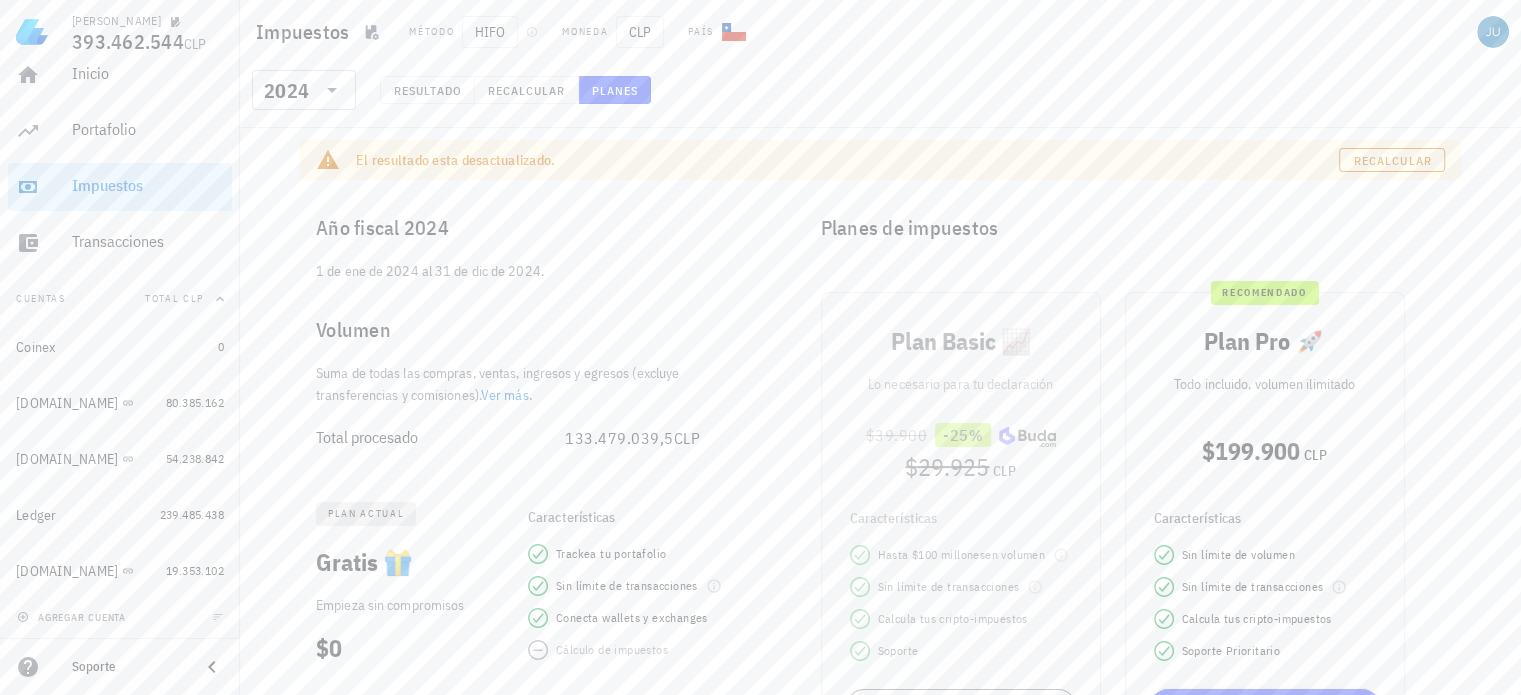 click on "Ver más" at bounding box center [505, 395] 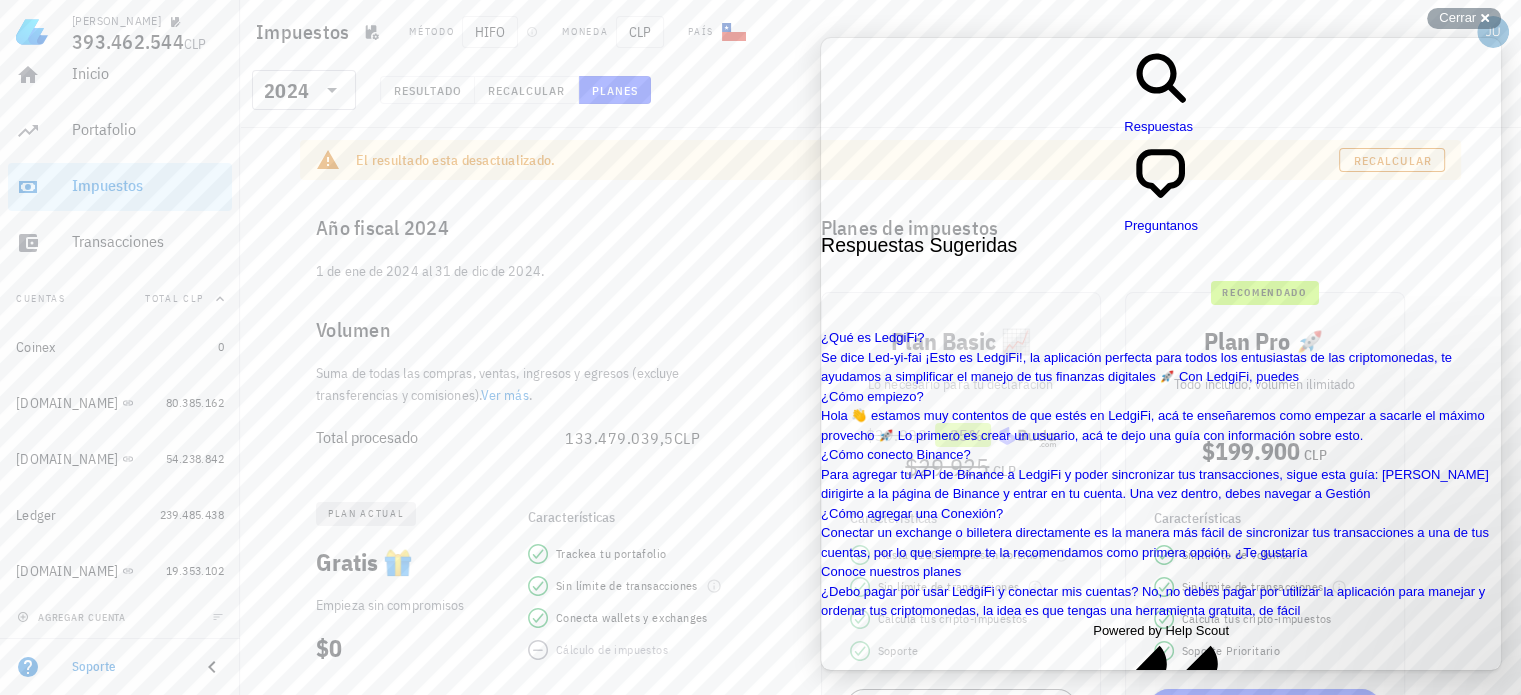 scroll, scrollTop: 824, scrollLeft: 0, axis: vertical 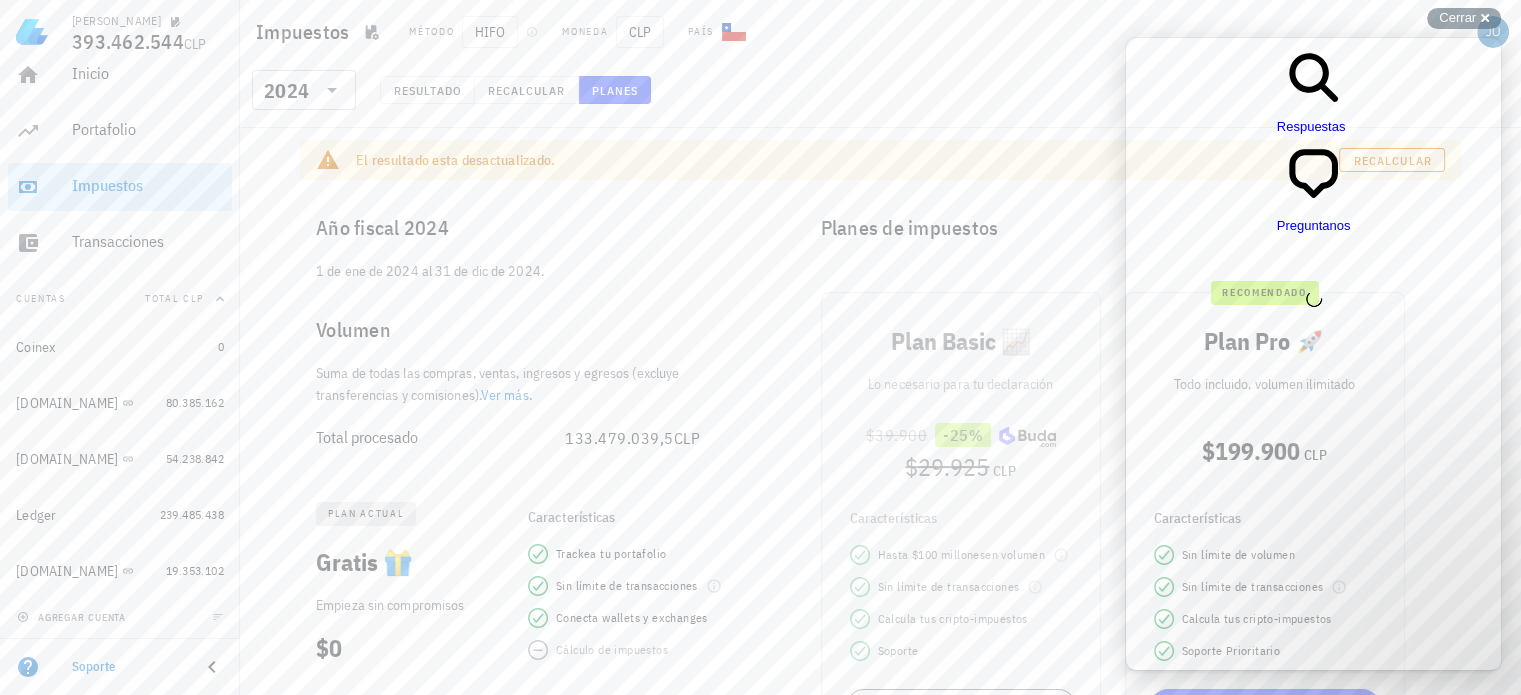 click on "1 de ene de 2024 al 31 de dic de 2024." at bounding box center (520, 279) 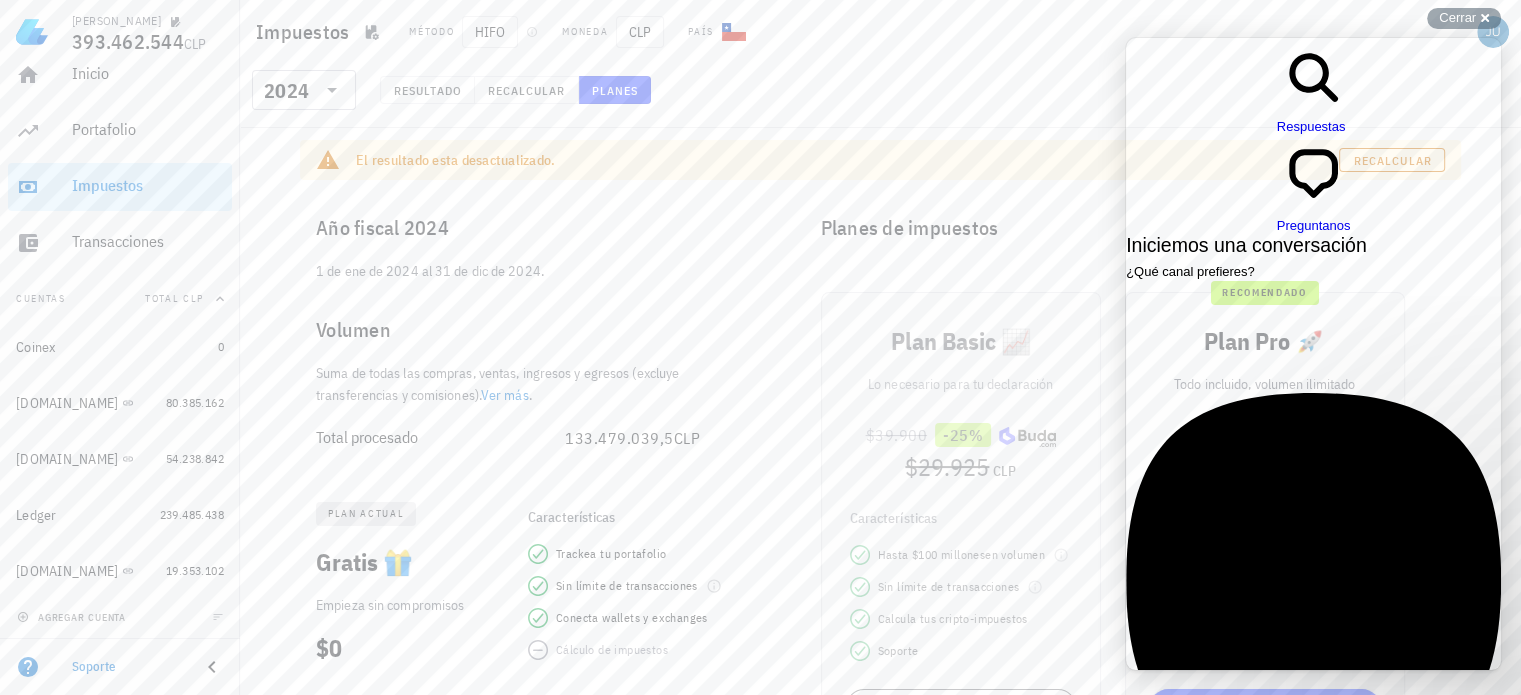 click on "​ 2024   Resultado   Recalcular     Planes" at bounding box center [880, 96] 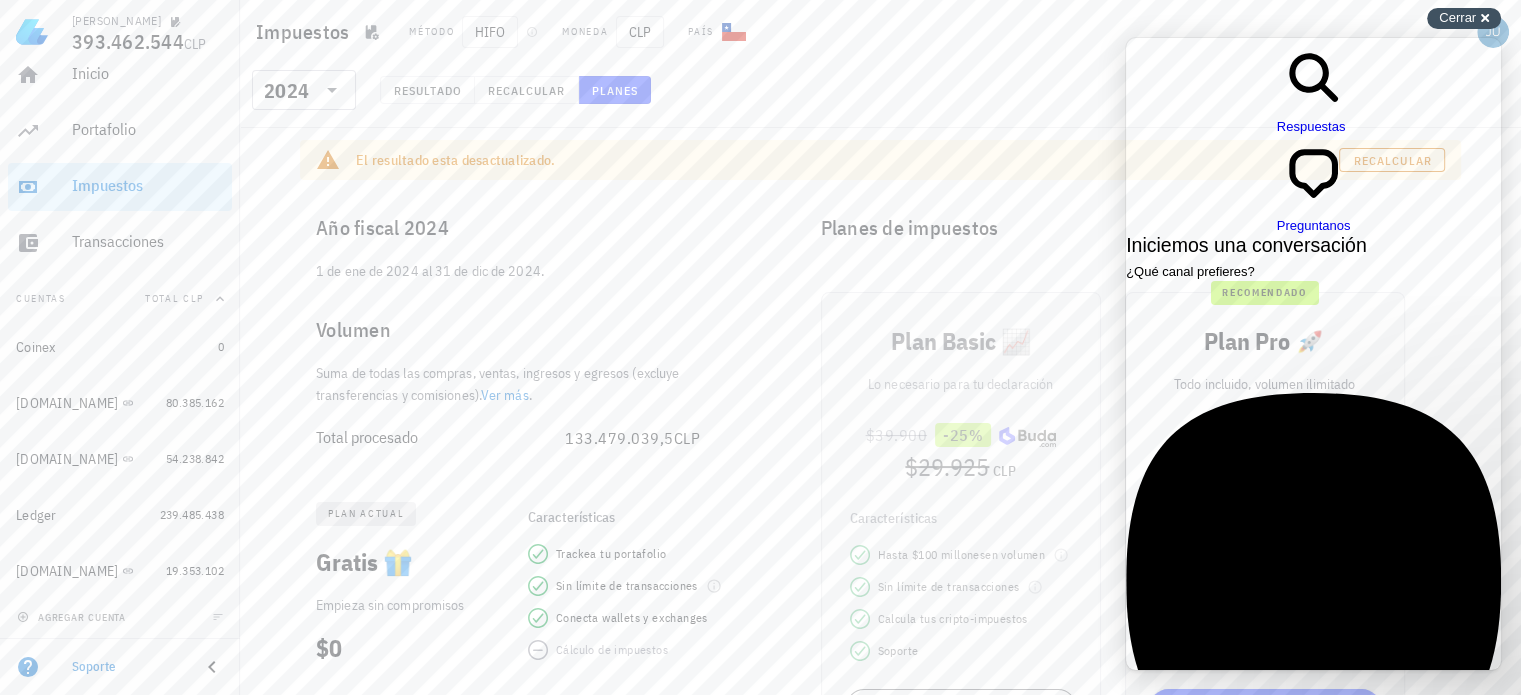 click on "Cerrar" at bounding box center (1457, 17) 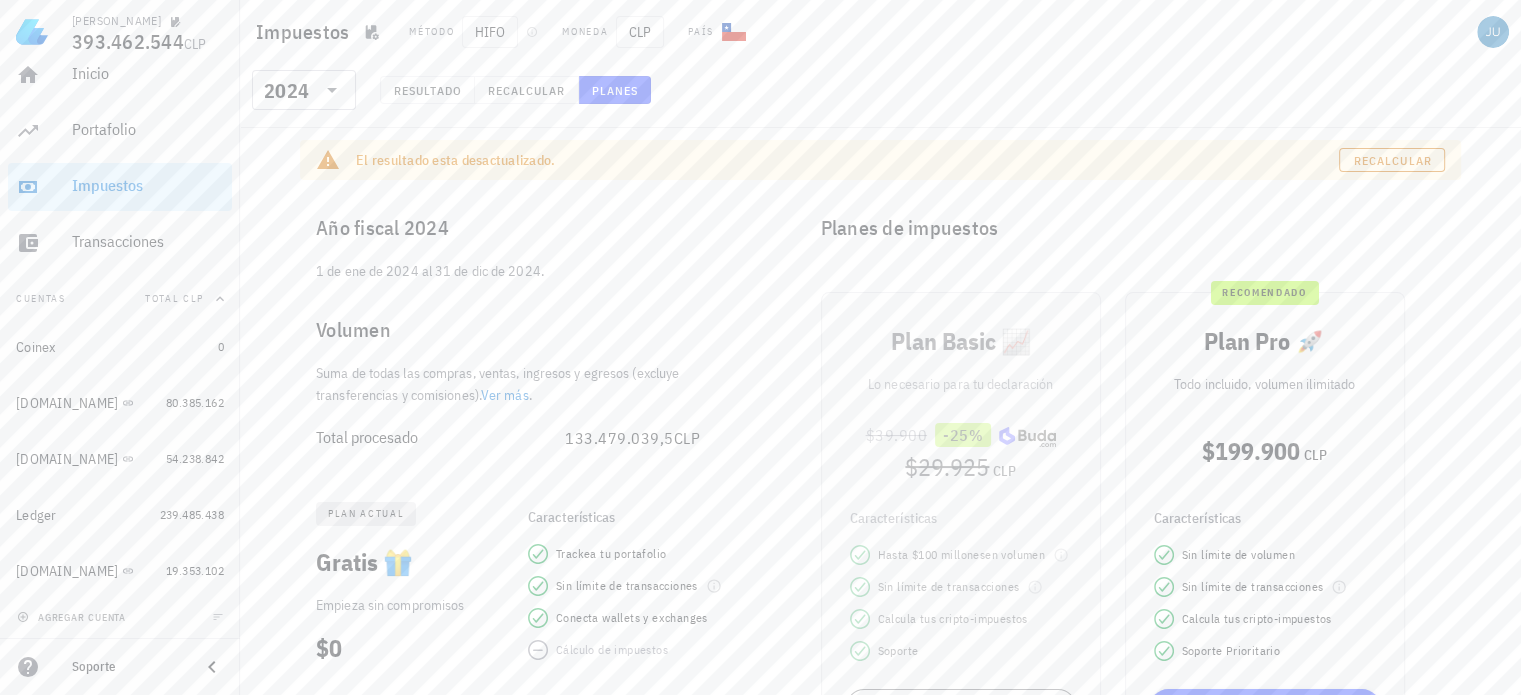 click on "Planes de impuestos" at bounding box center [1133, 228] 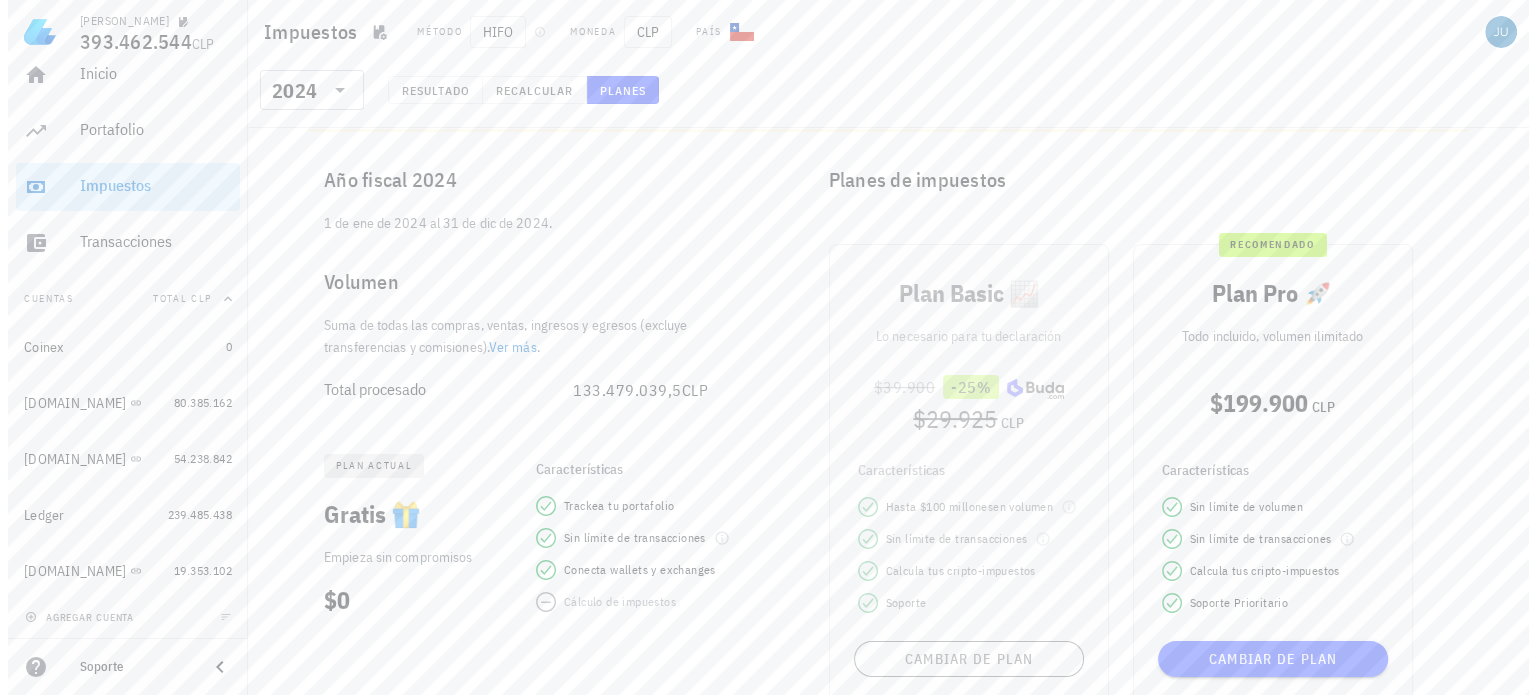 scroll, scrollTop: 0, scrollLeft: 0, axis: both 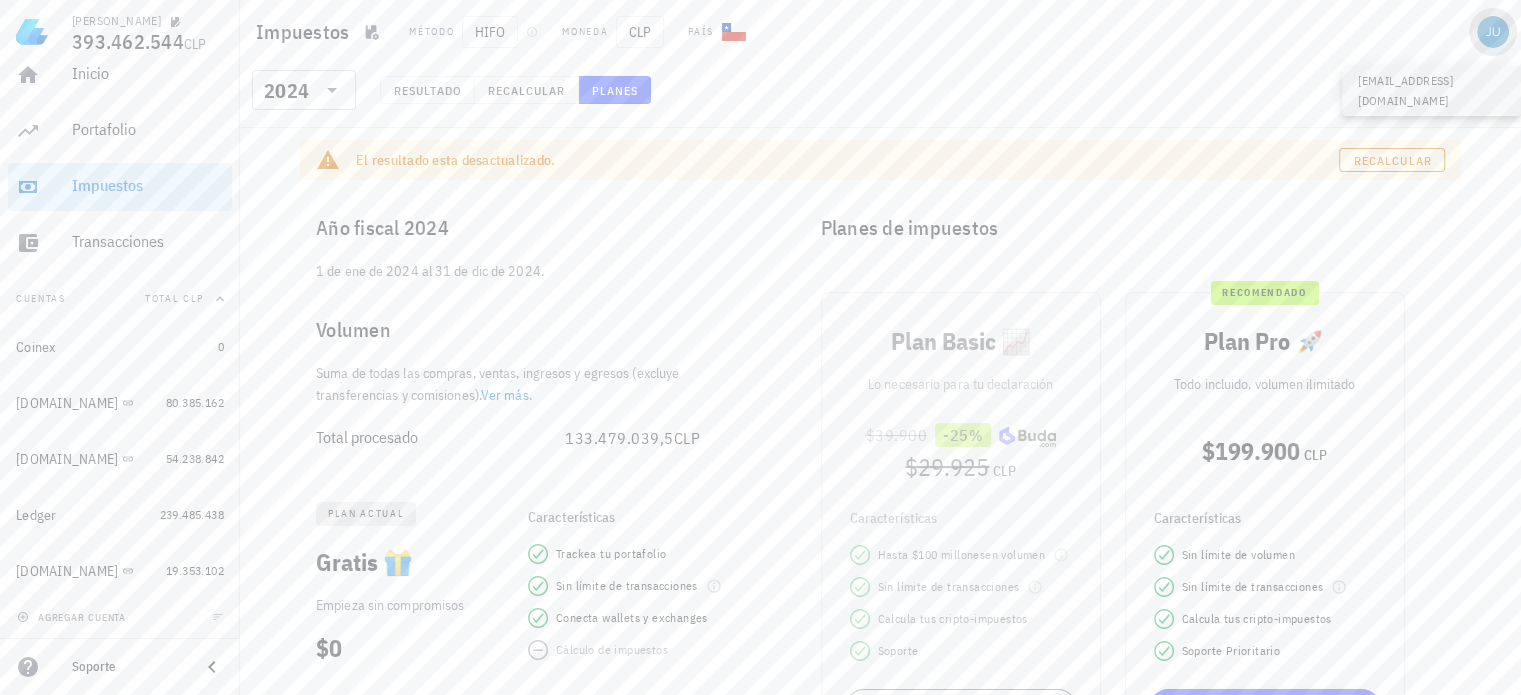 click at bounding box center (1493, 32) 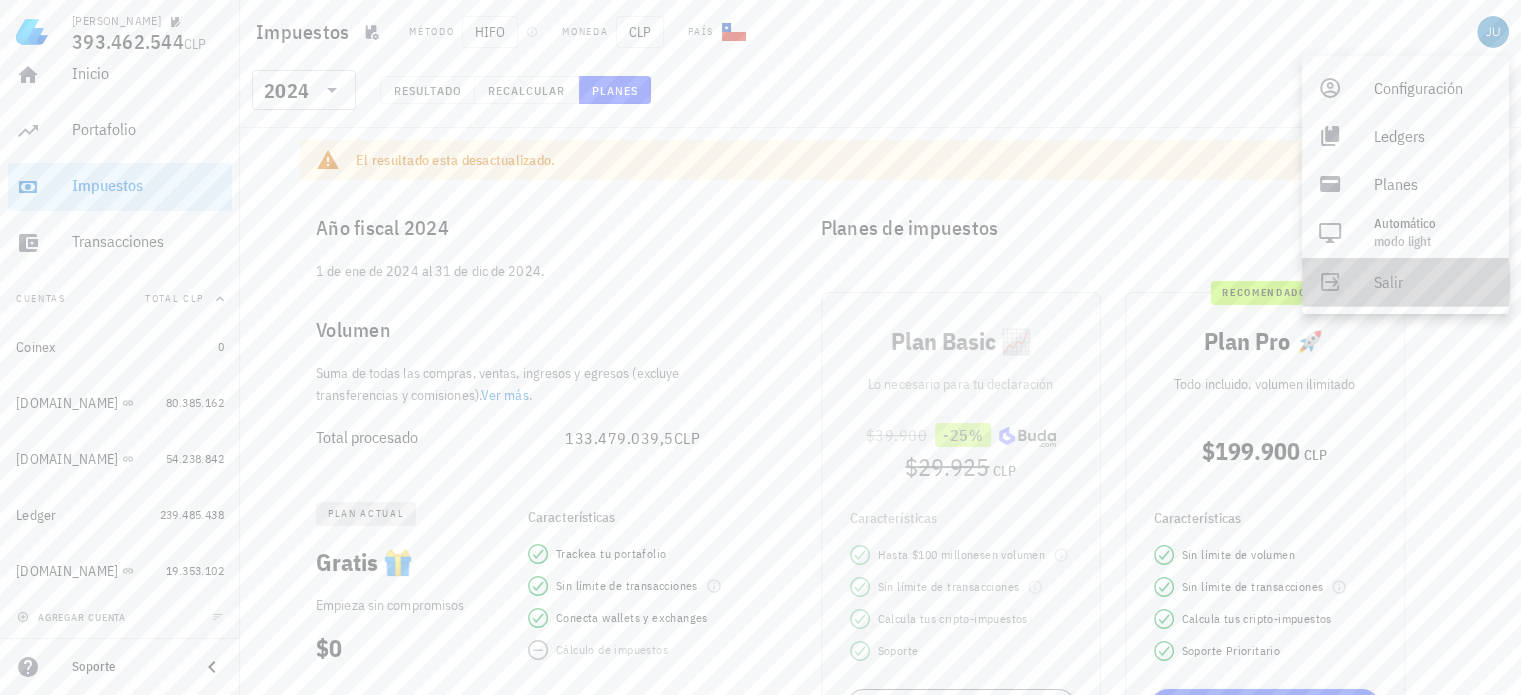 click on "Salir" at bounding box center (1433, 282) 